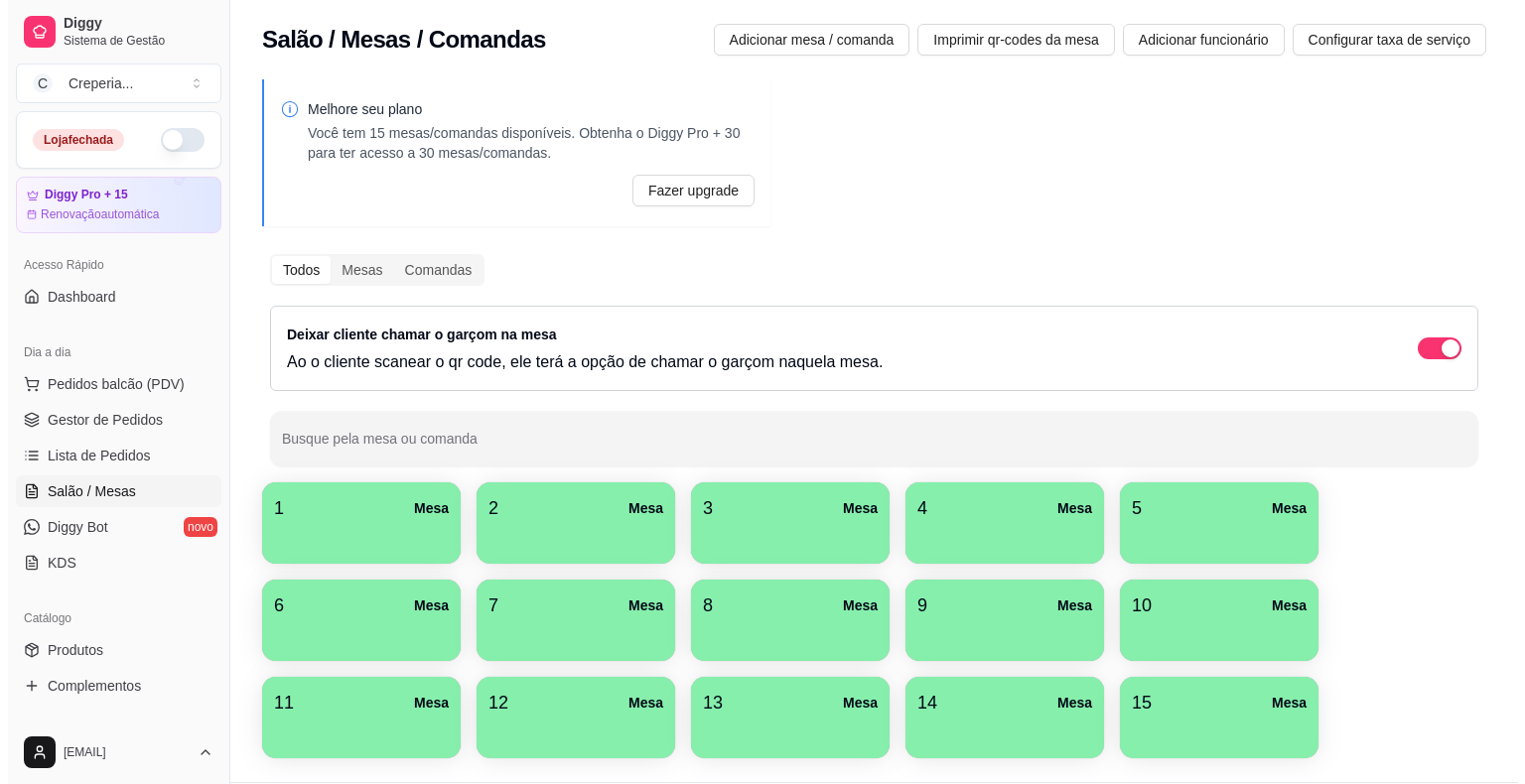 scroll, scrollTop: 0, scrollLeft: 0, axis: both 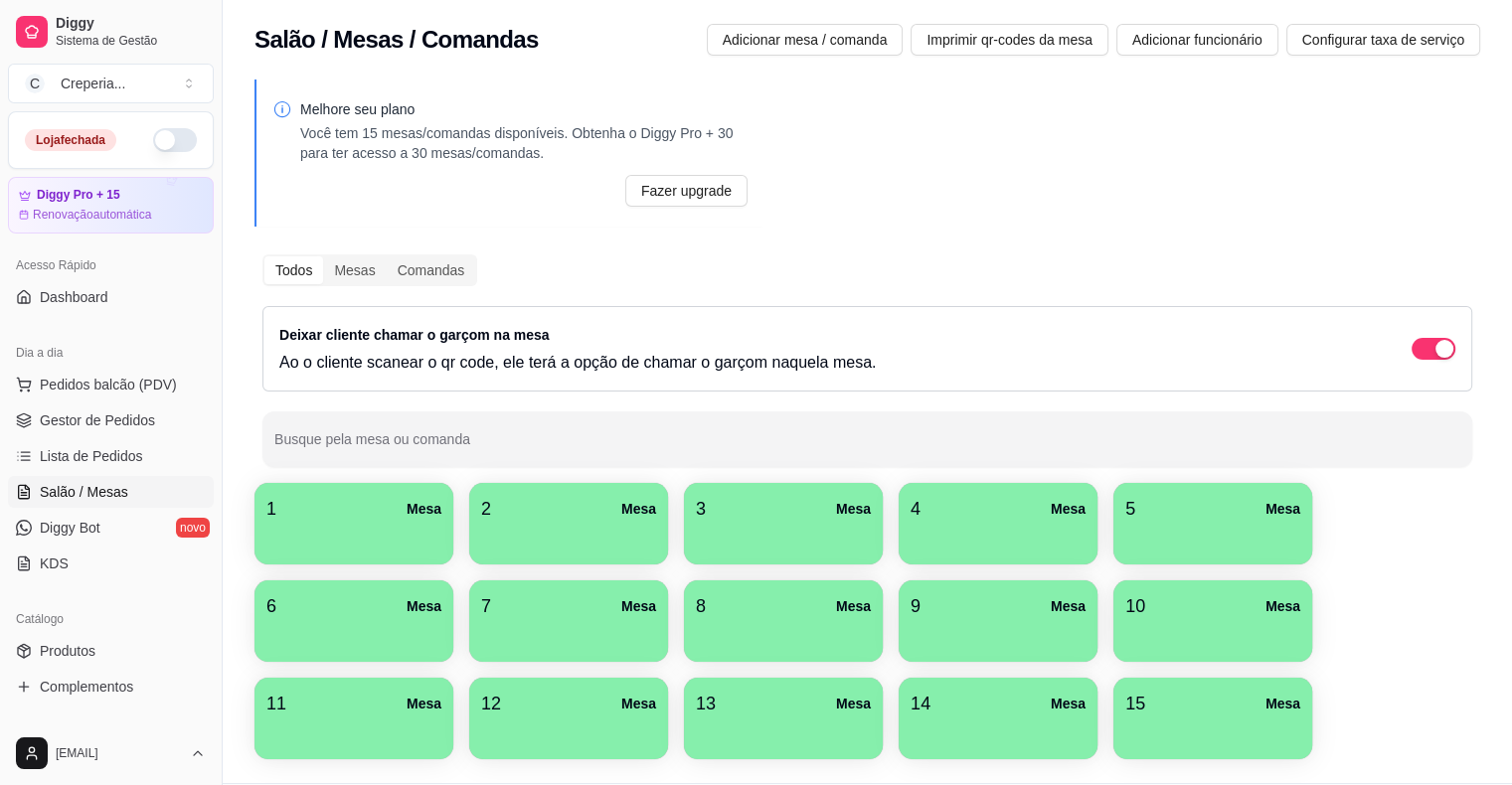 click on "7 Mesa" at bounding box center [569, 606] 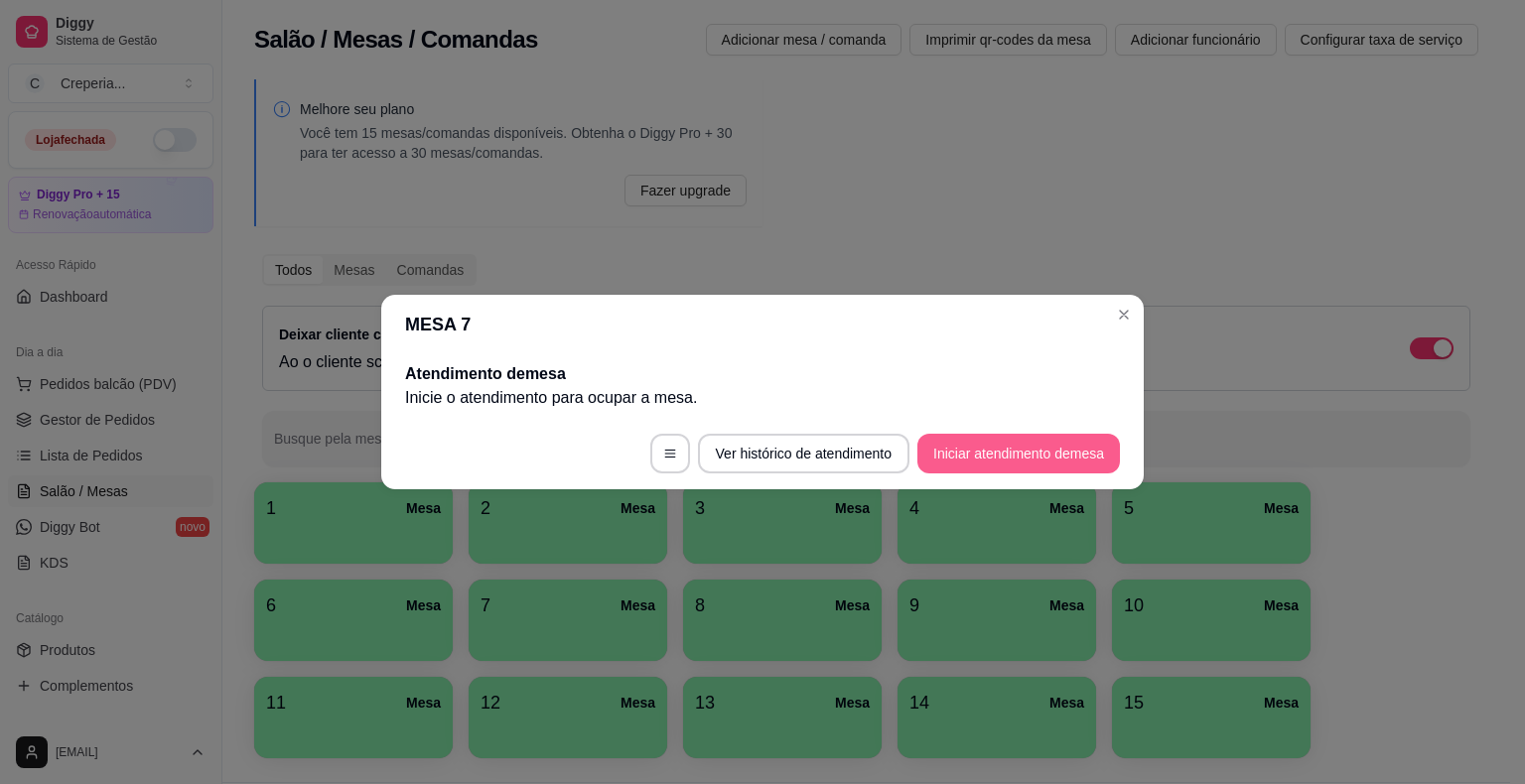 click on "Iniciar atendimento de  mesa" at bounding box center (1019, 454) 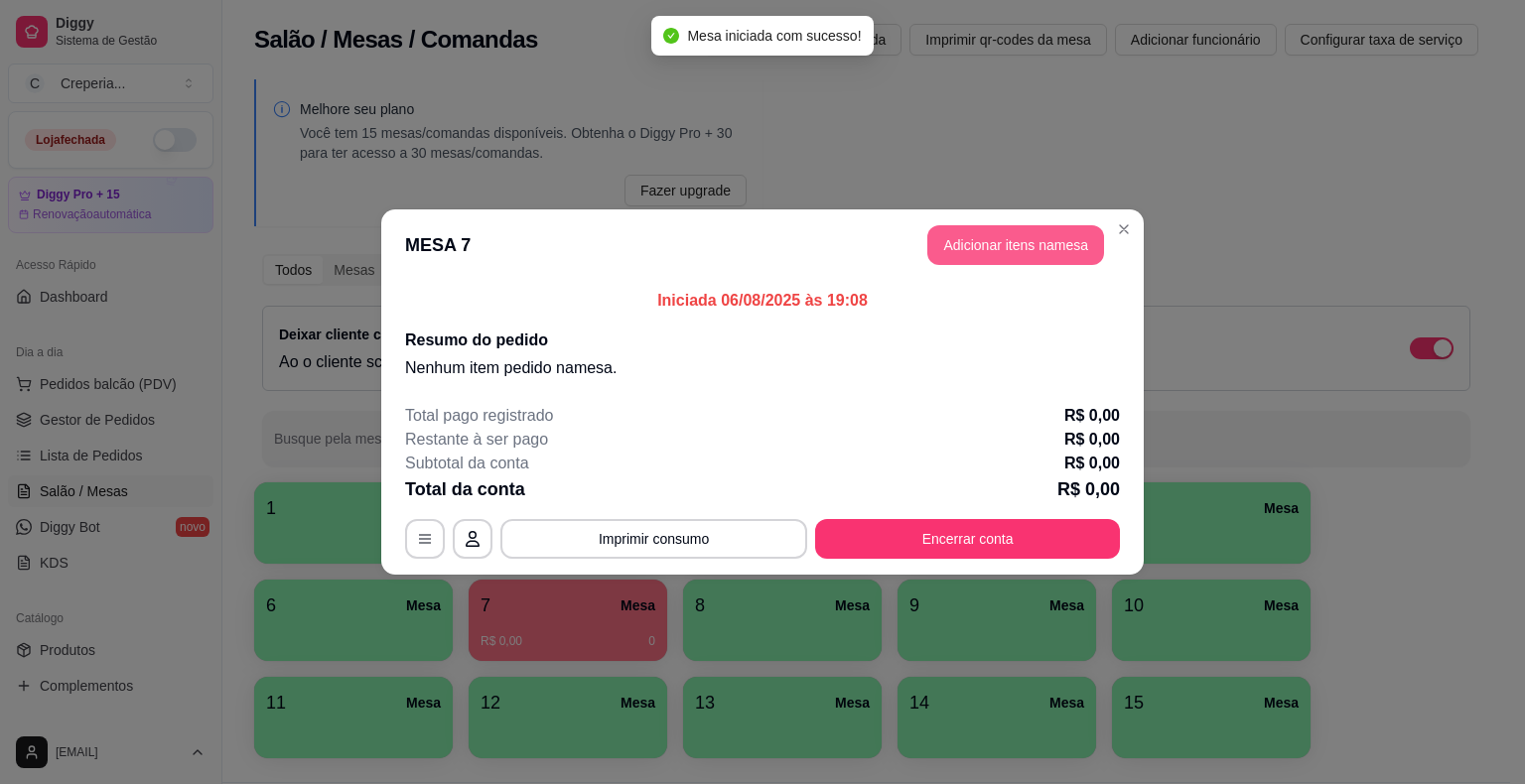 click on "Adicionar itens na  mesa" at bounding box center (1016, 245) 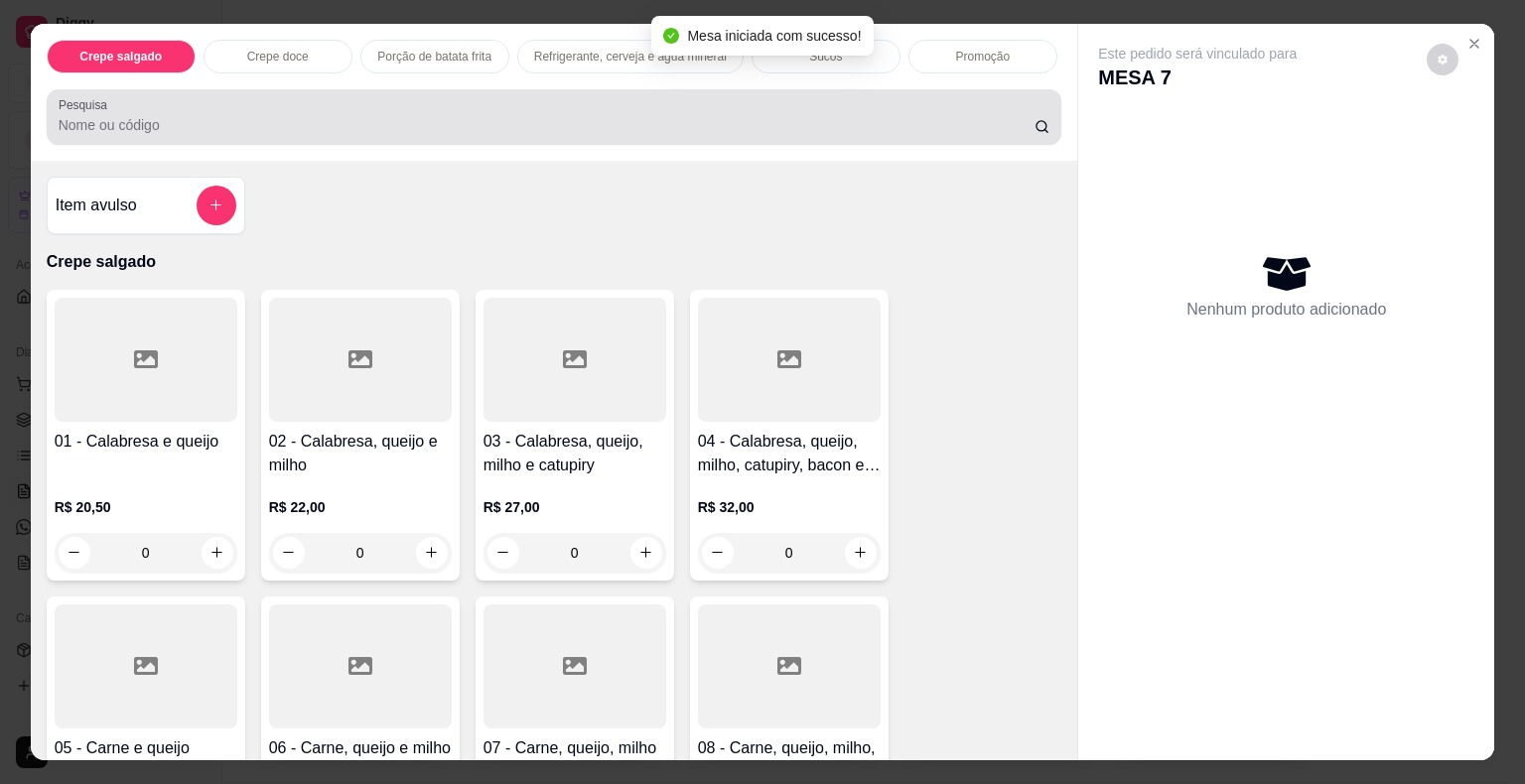 click at bounding box center (554, 117) 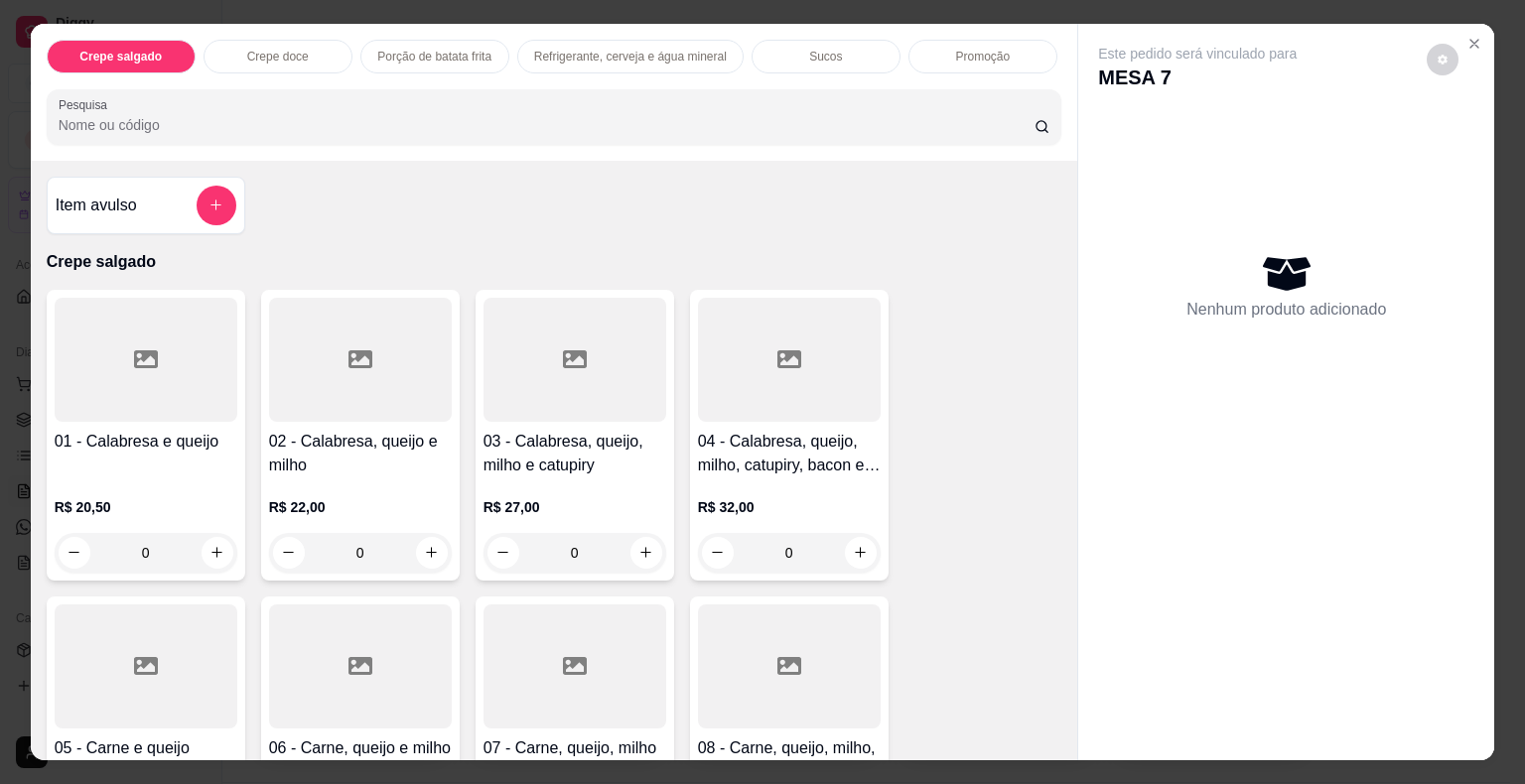 click at bounding box center (554, 117) 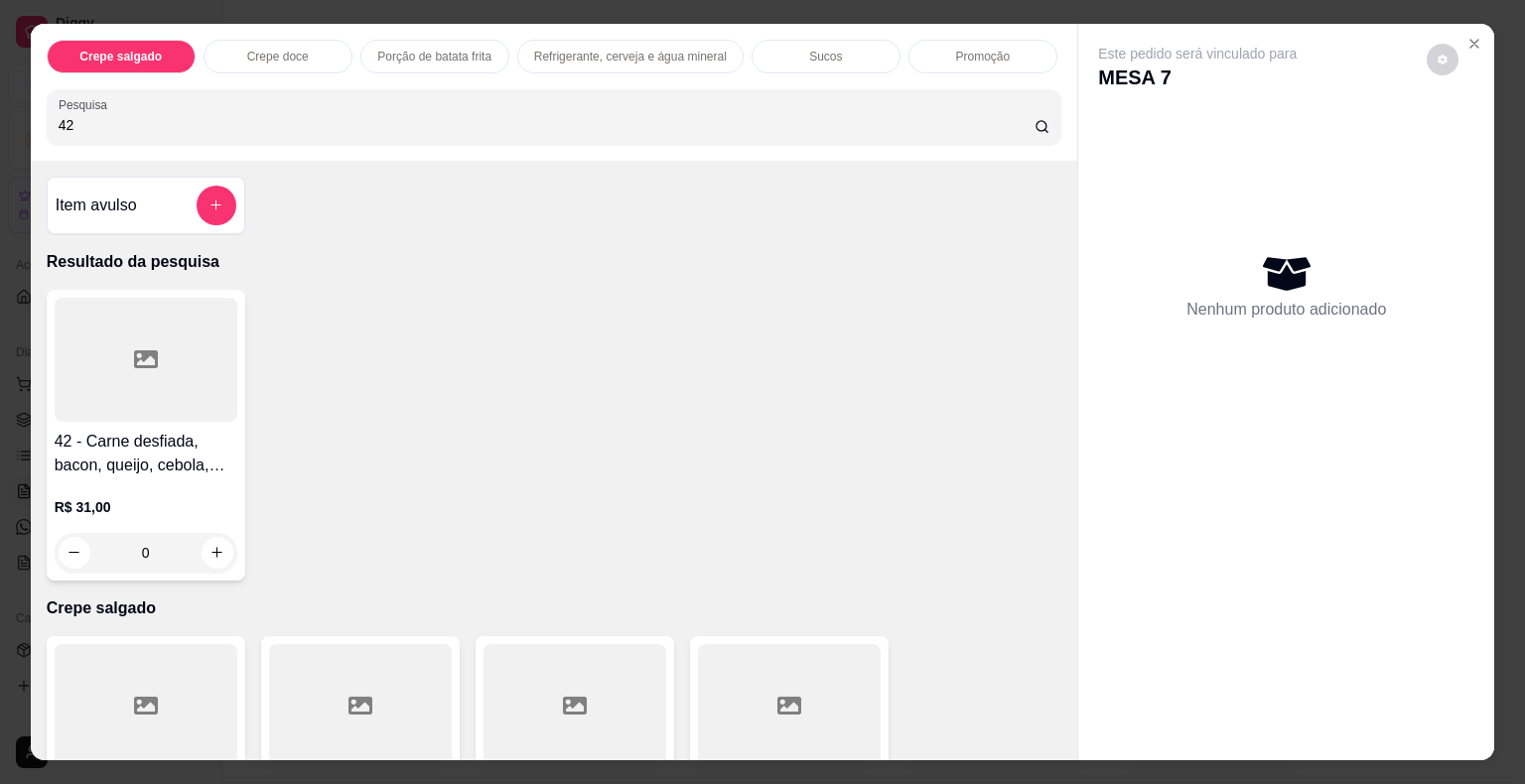 type on "42" 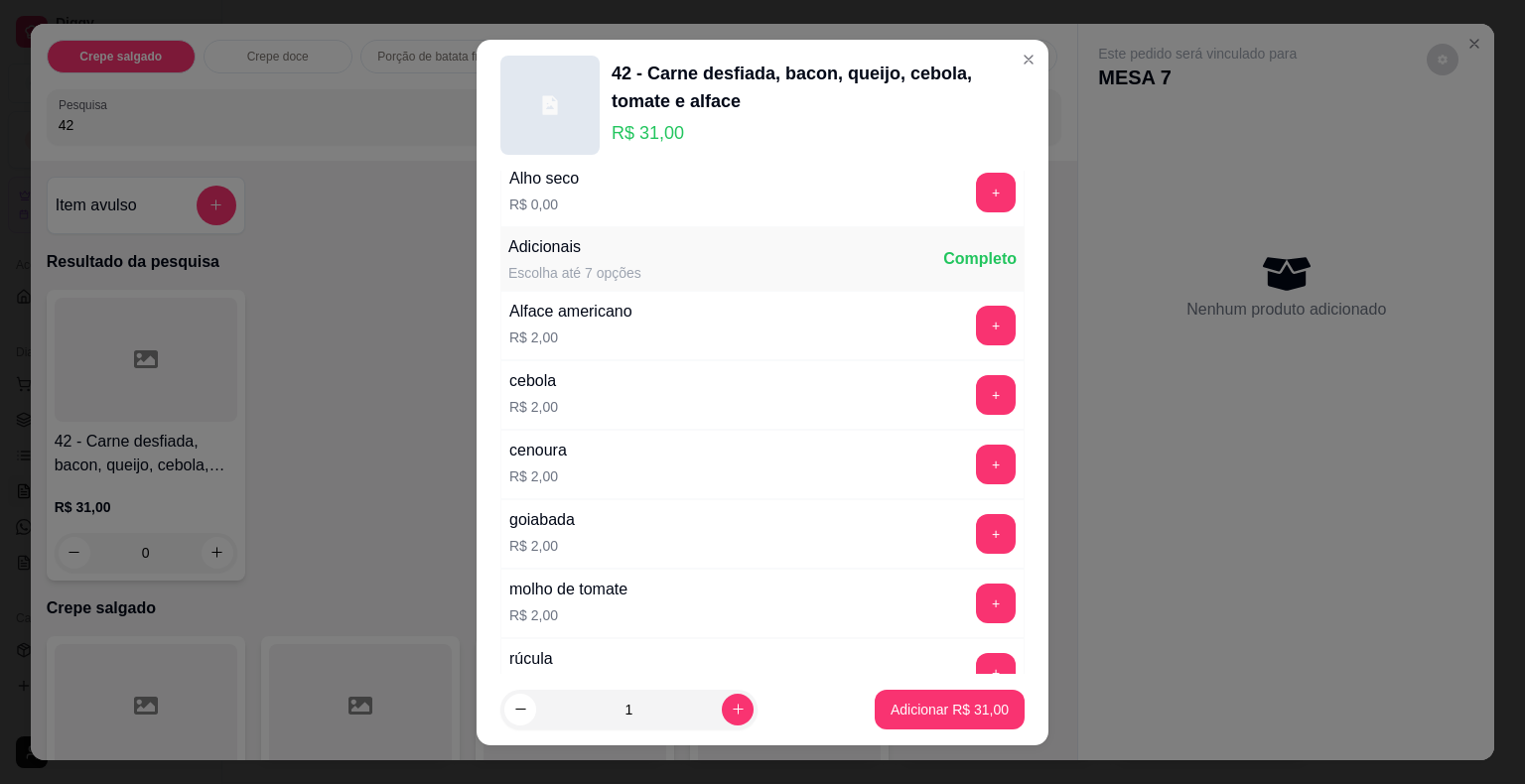 scroll, scrollTop: 595, scrollLeft: 0, axis: vertical 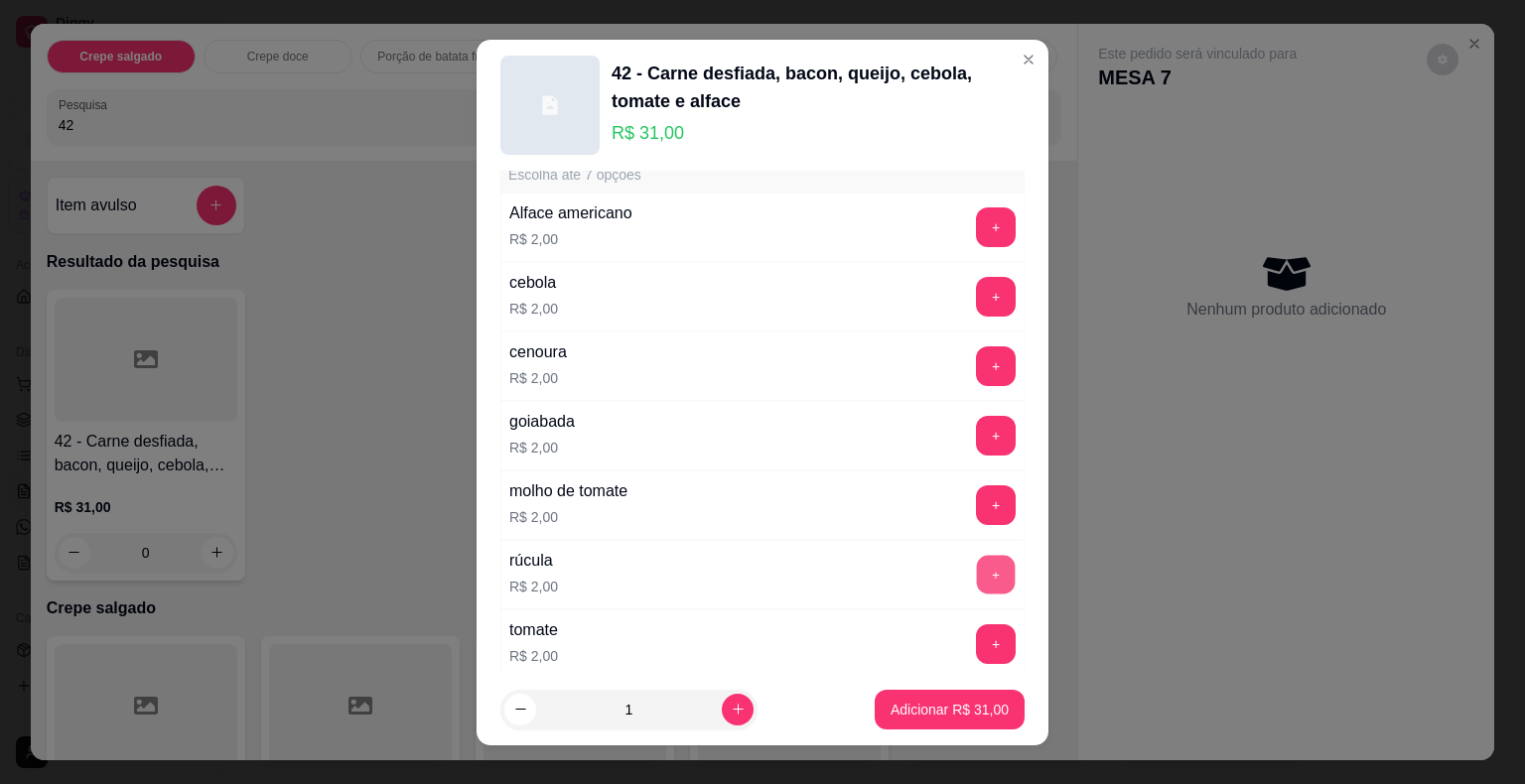 click on "+" at bounding box center [996, 574] 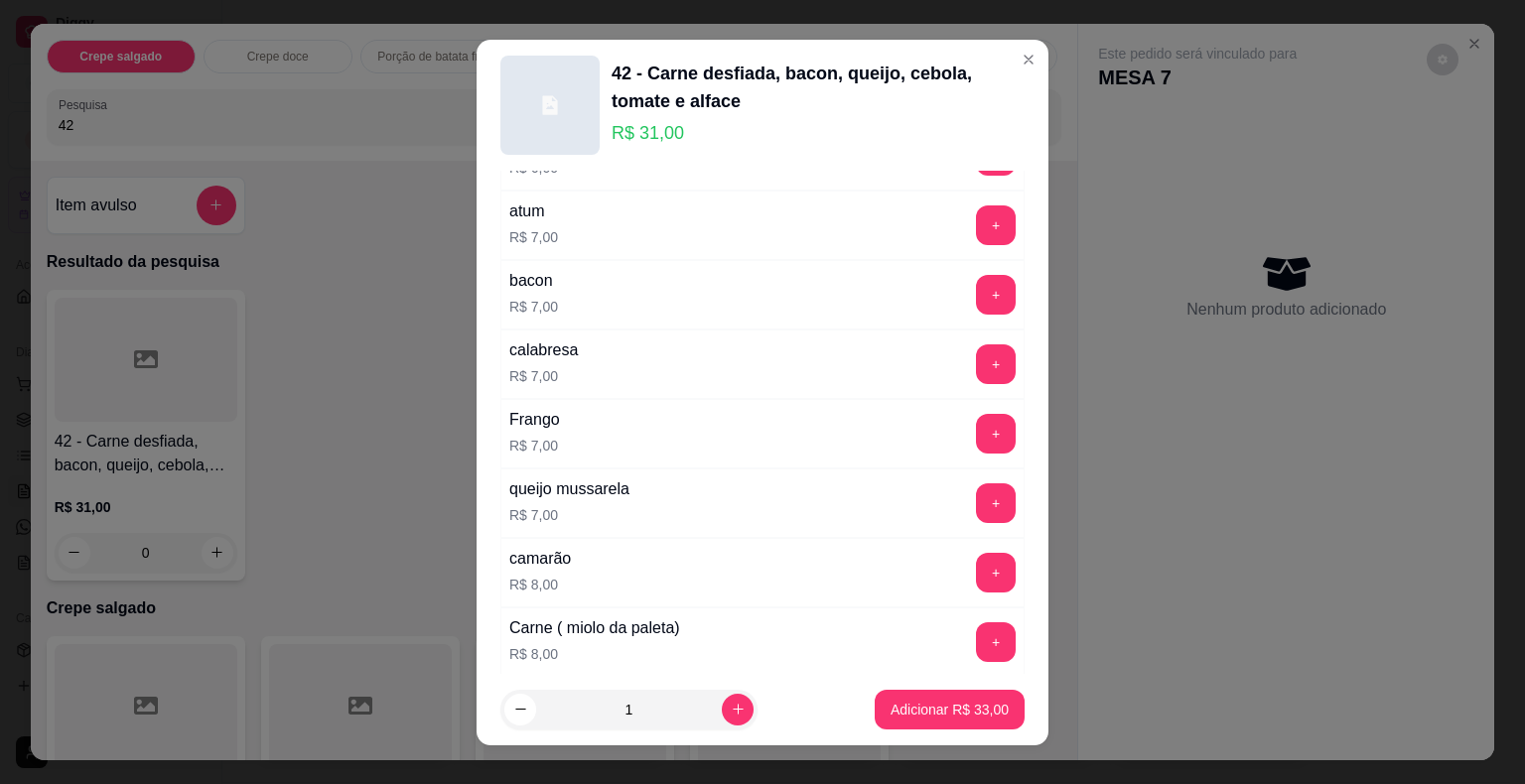 scroll, scrollTop: 3505, scrollLeft: 0, axis: vertical 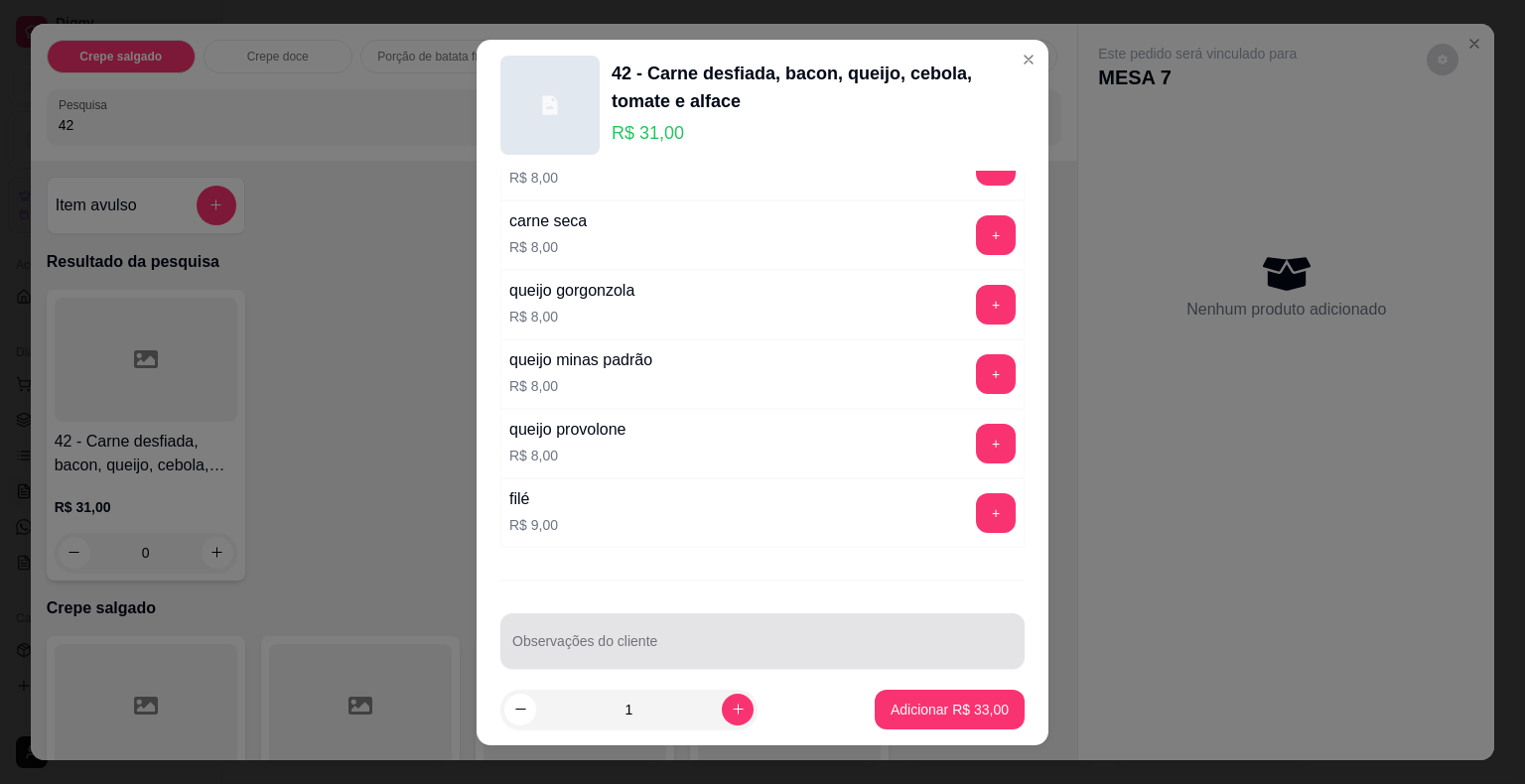 click at bounding box center (762, 641) 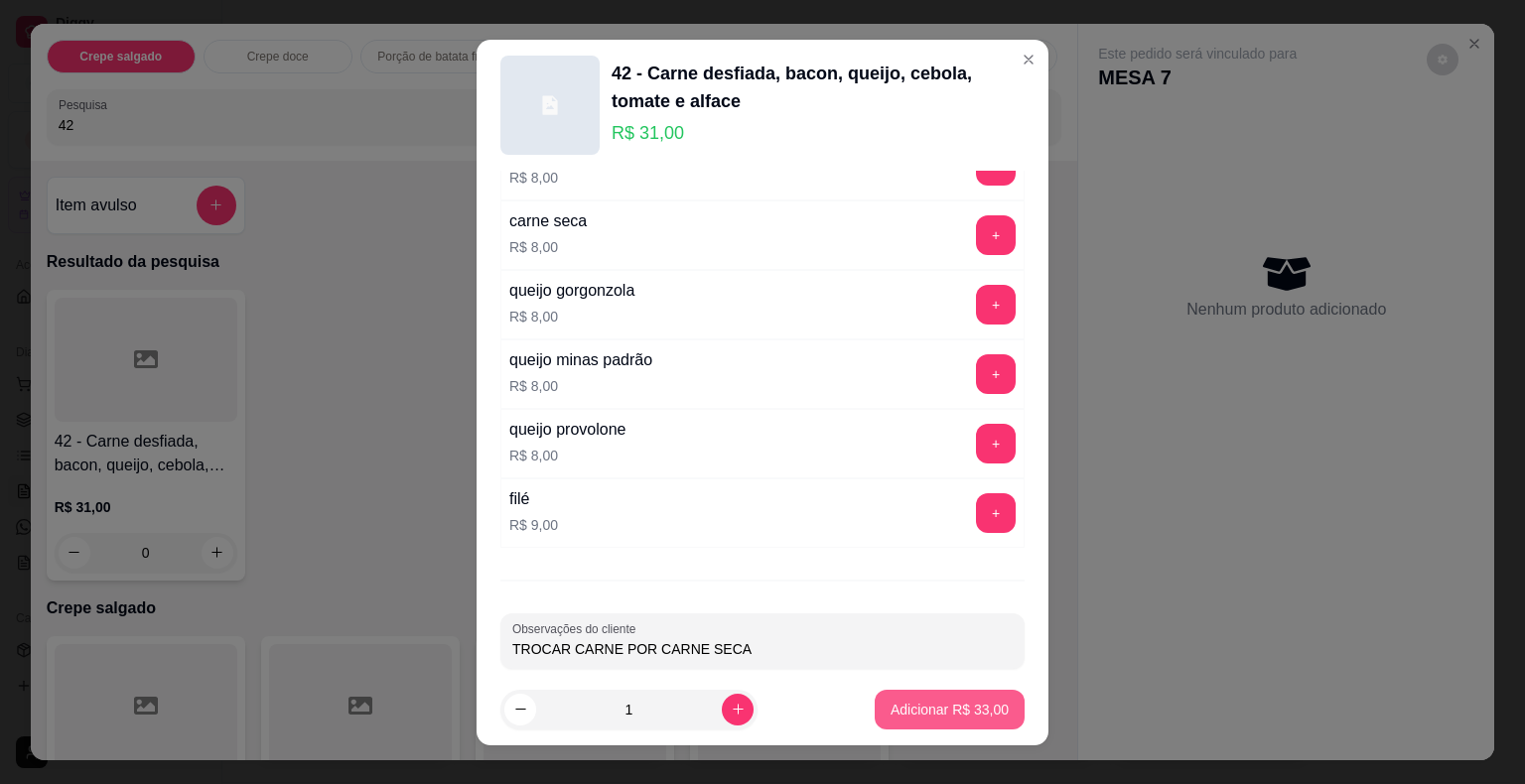 type on "TROCAR CARNE POR CARNE SECA" 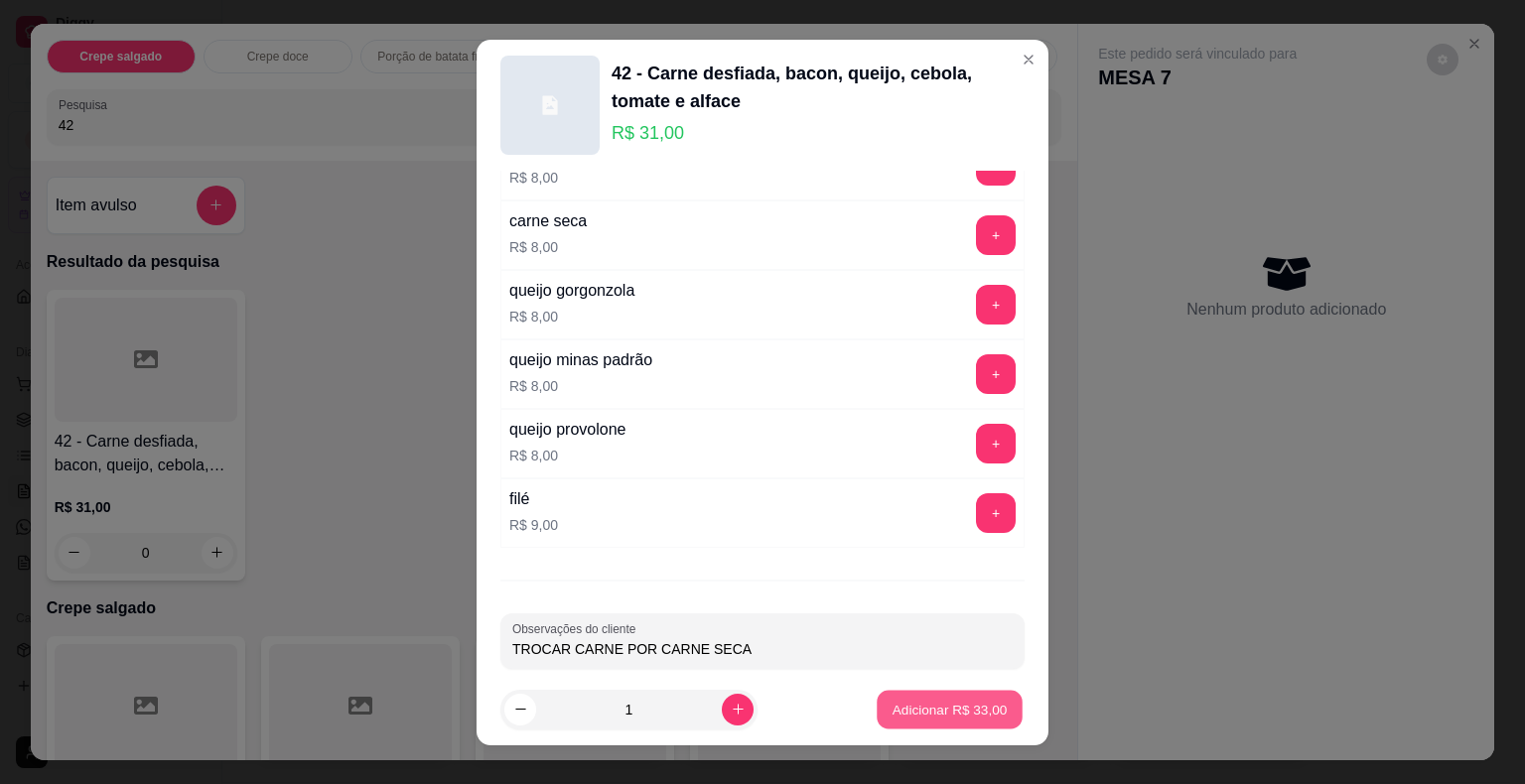 click on "Adicionar   R$ 33,00" at bounding box center [950, 709] 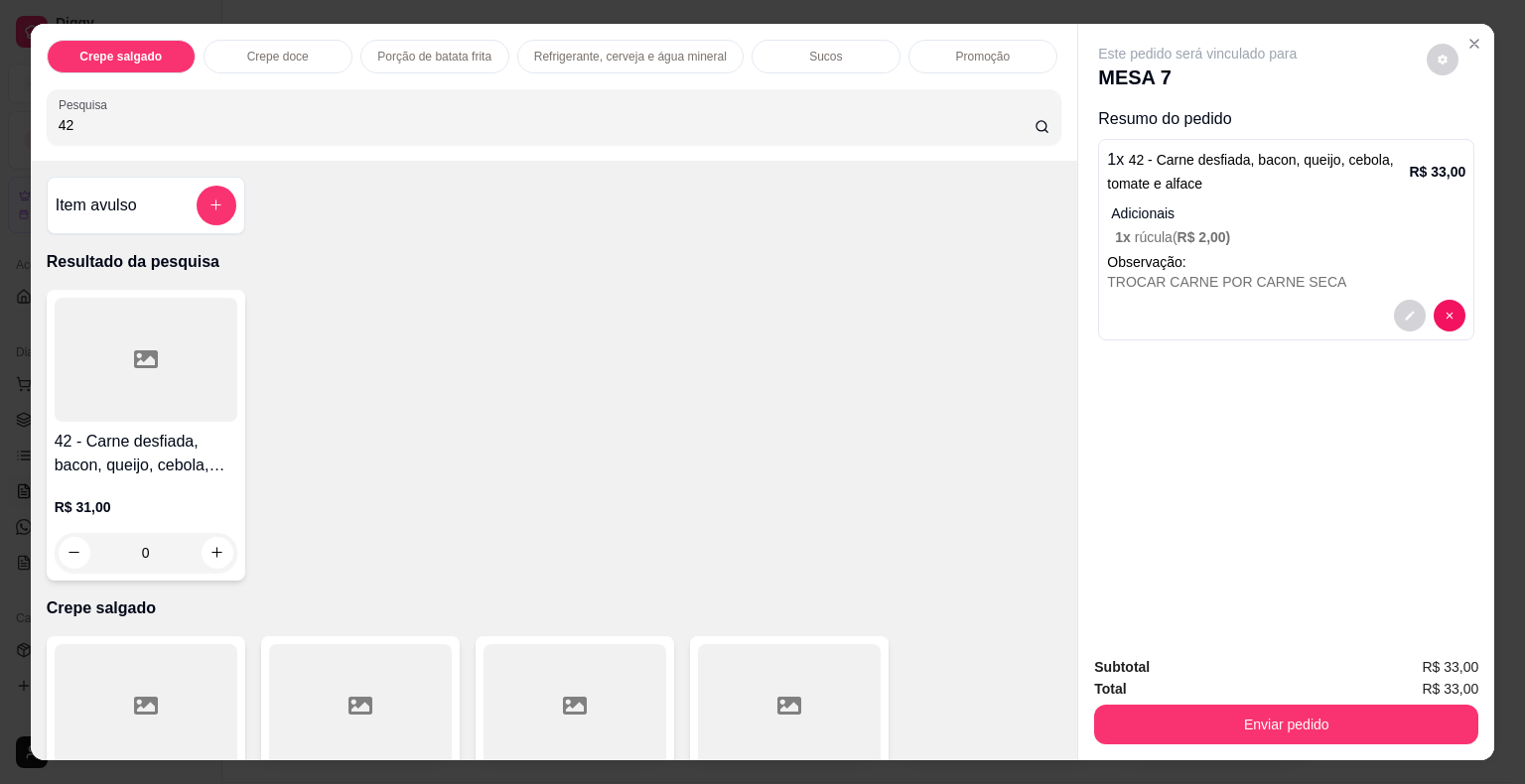 drag, startPoint x: 243, startPoint y: 123, endPoint x: 0, endPoint y: 116, distance: 243.1008 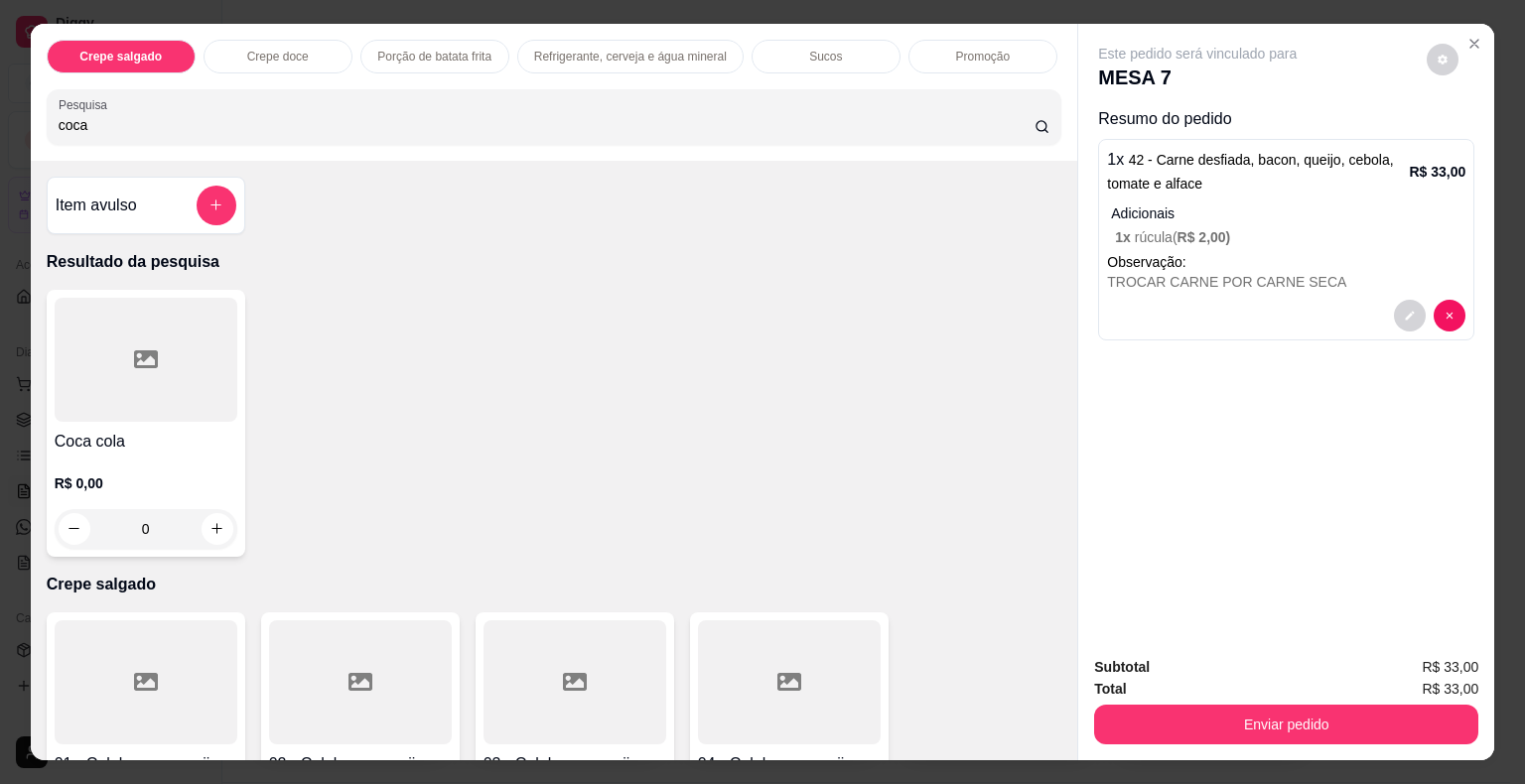 type on "coca" 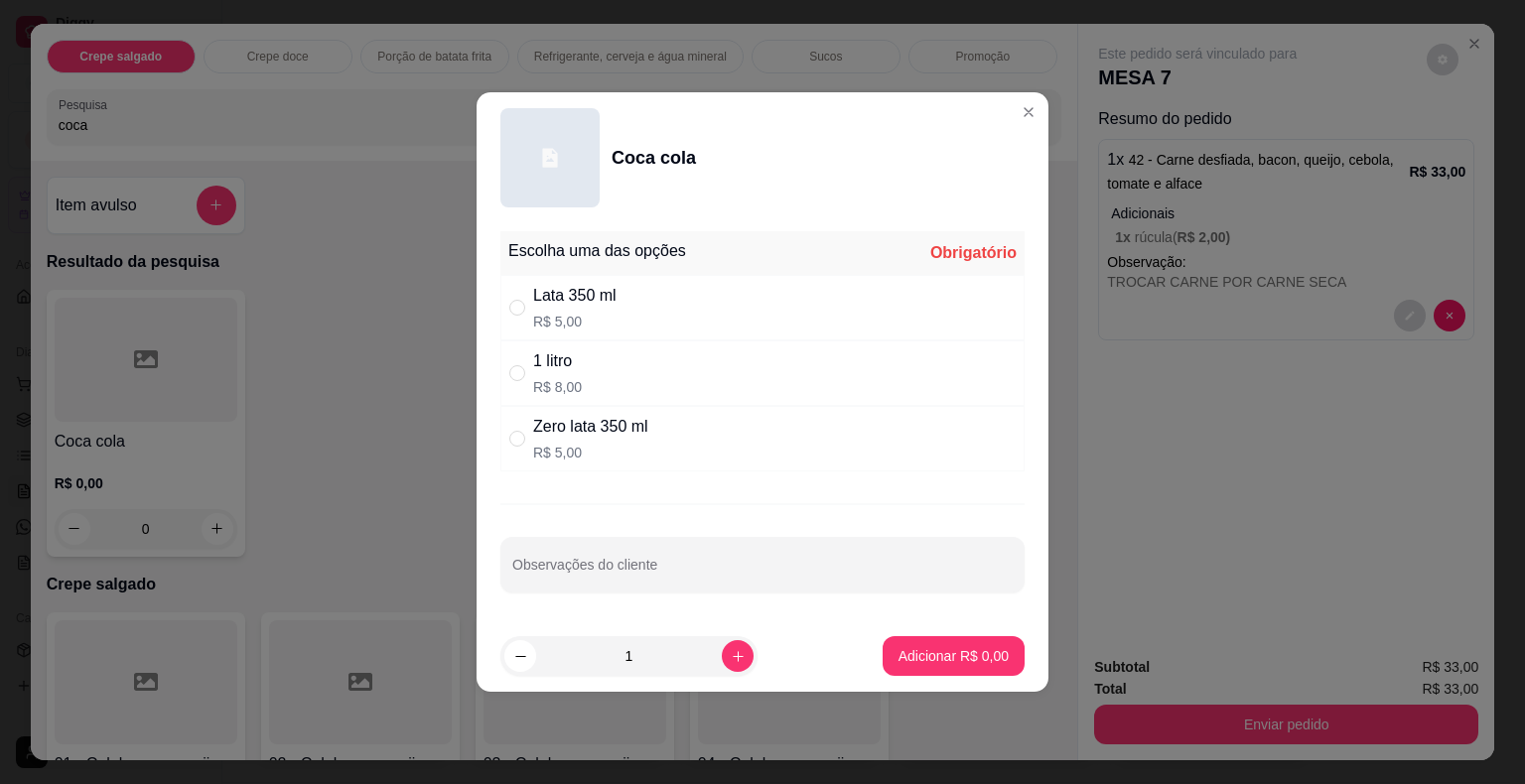 click on "Lata 350 ml" at bounding box center (575, 296) 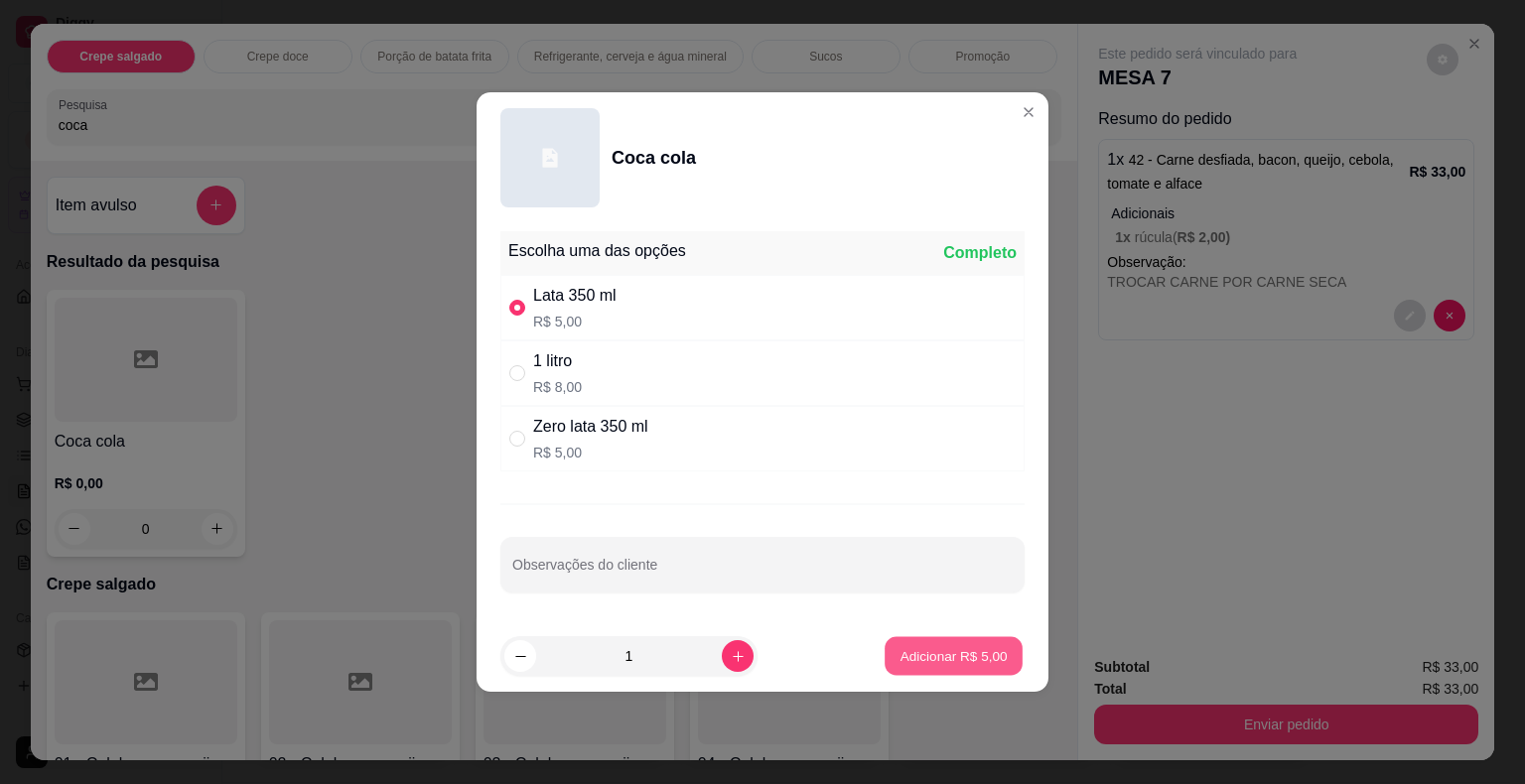 click on "Adicionar   R$ 5,00" at bounding box center (953, 655) 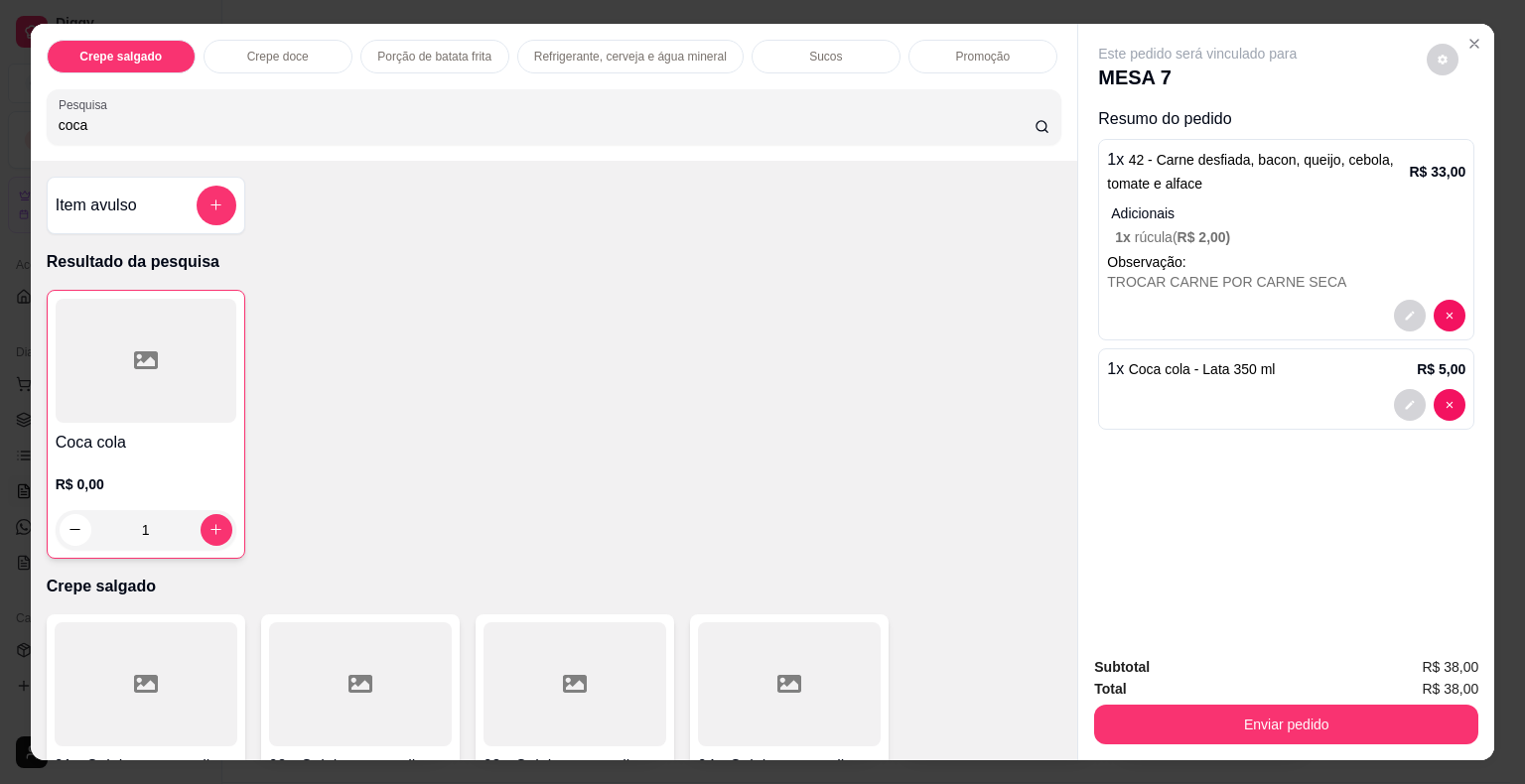 drag, startPoint x: 106, startPoint y: 117, endPoint x: 0, endPoint y: 119, distance: 106.01887 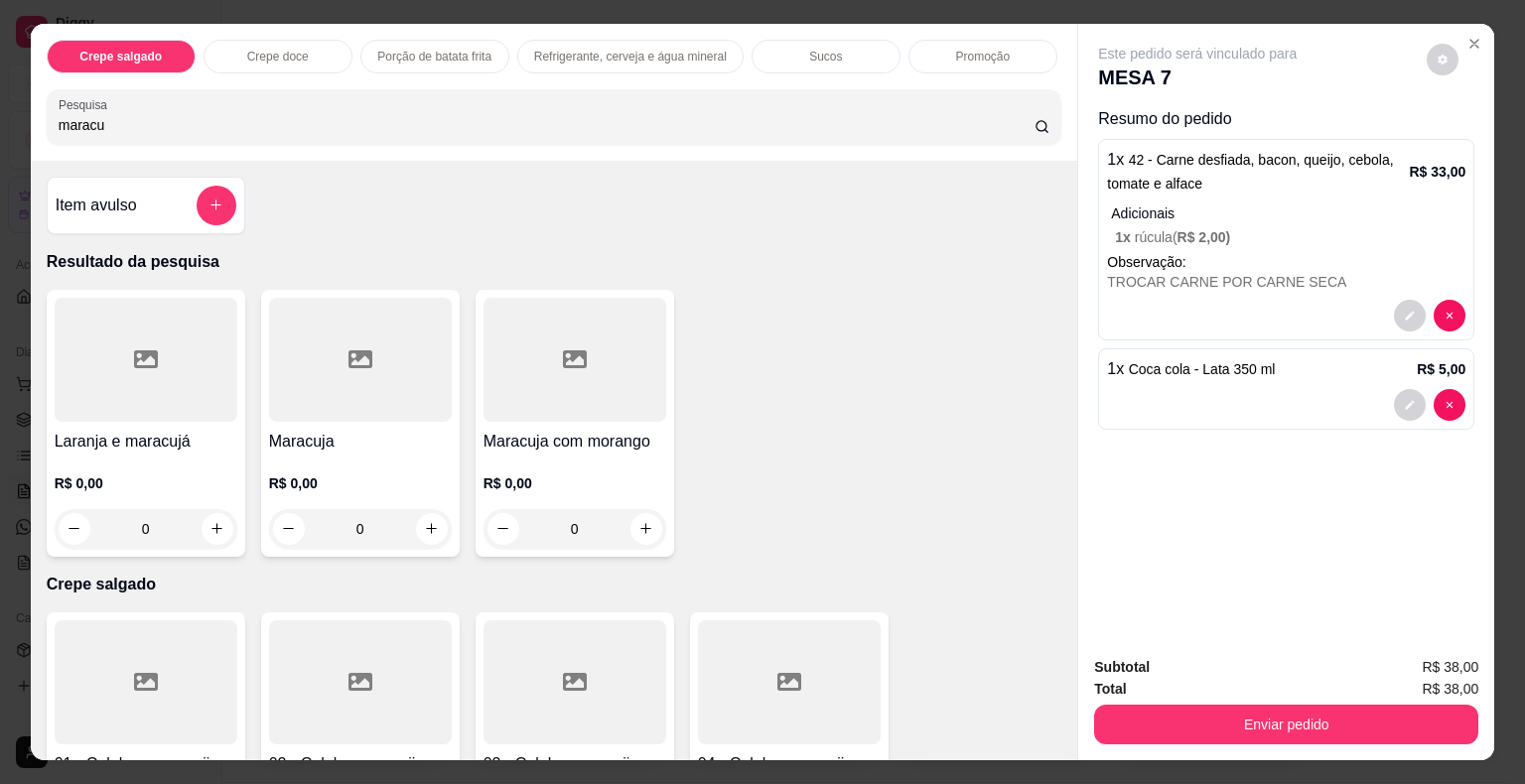 type on "maracu" 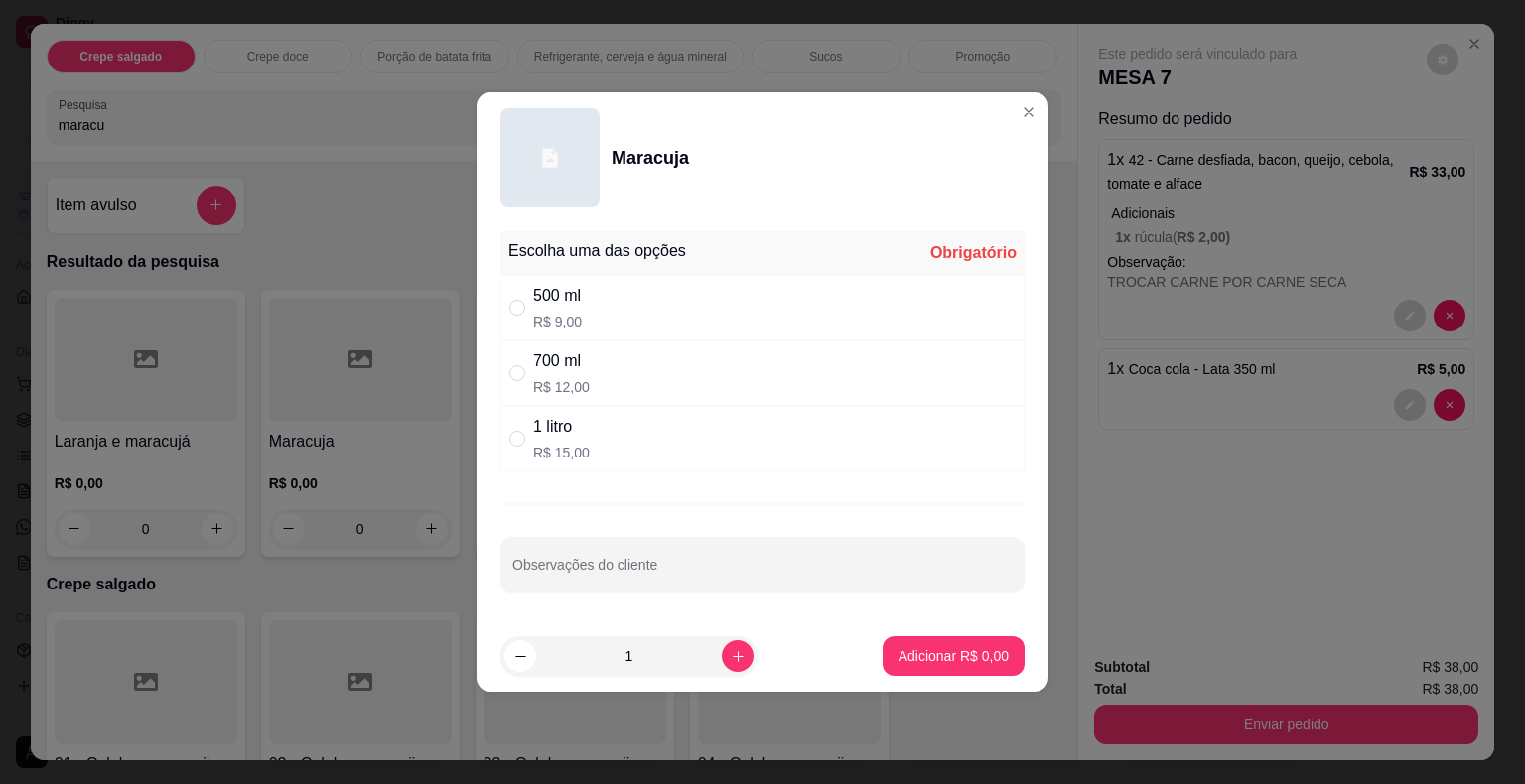 click on "700 ml" at bounding box center [561, 361] 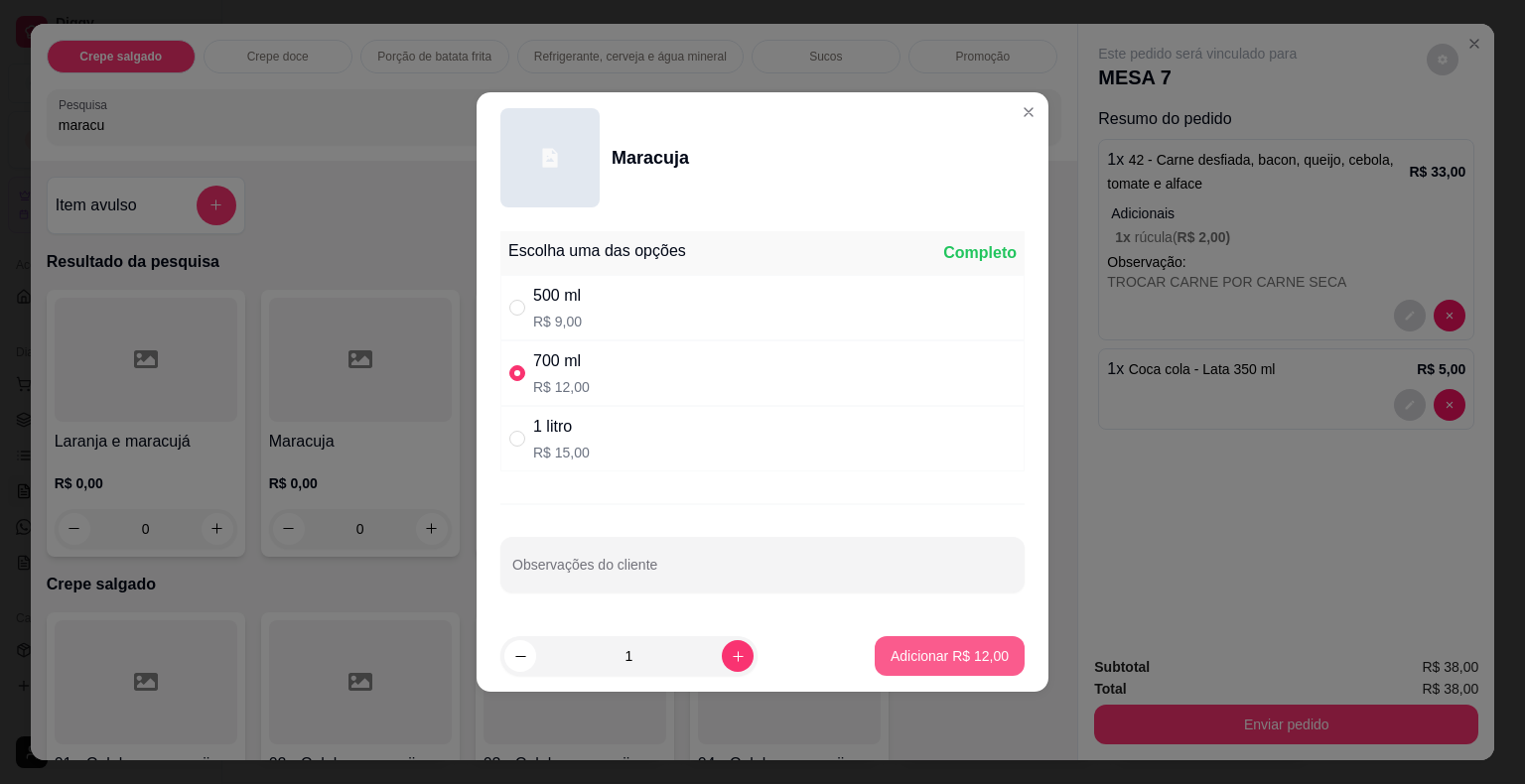 click on "Adicionar   R$ 12,00" at bounding box center (949, 656) 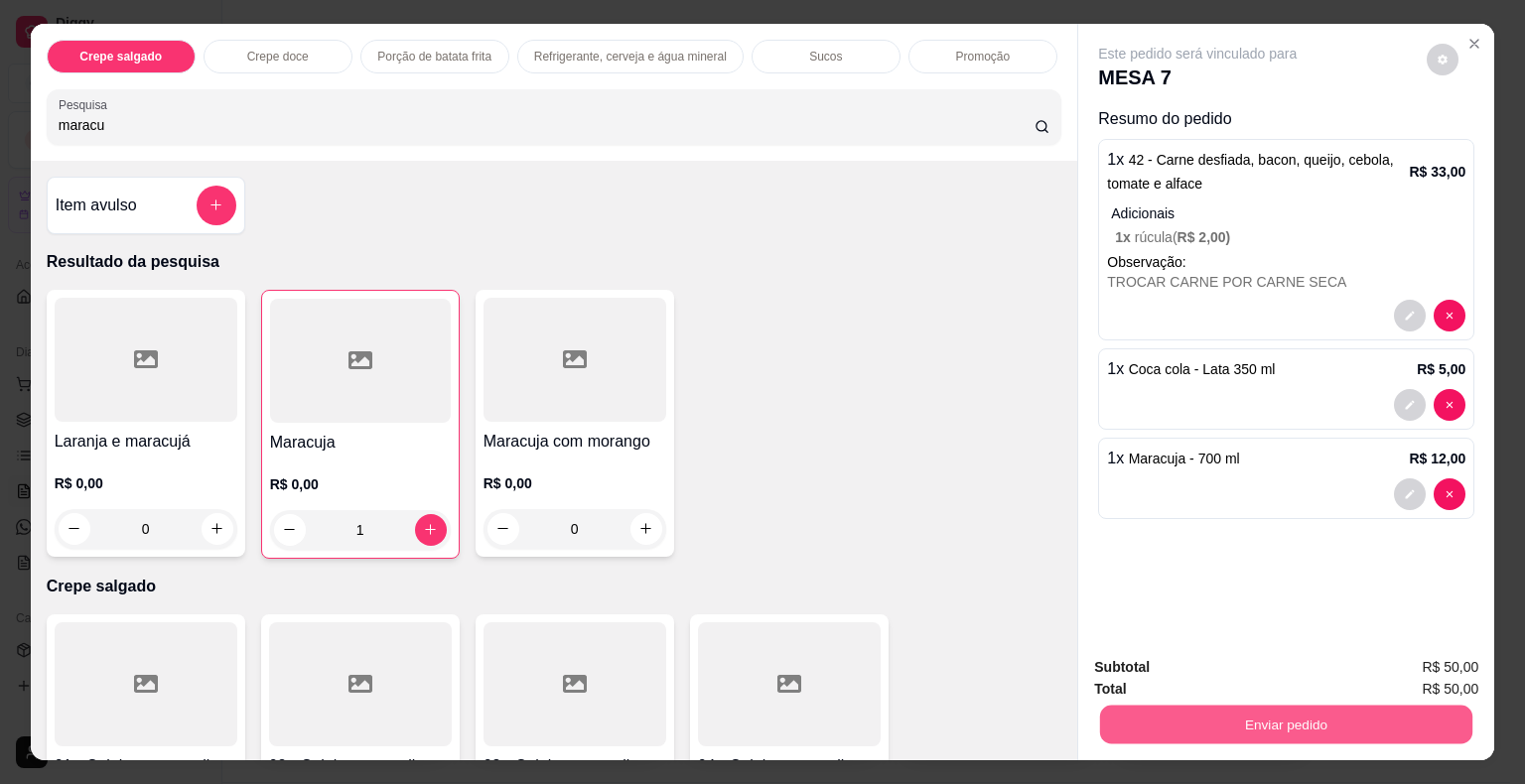 click on "Enviar pedido" at bounding box center (1286, 724) 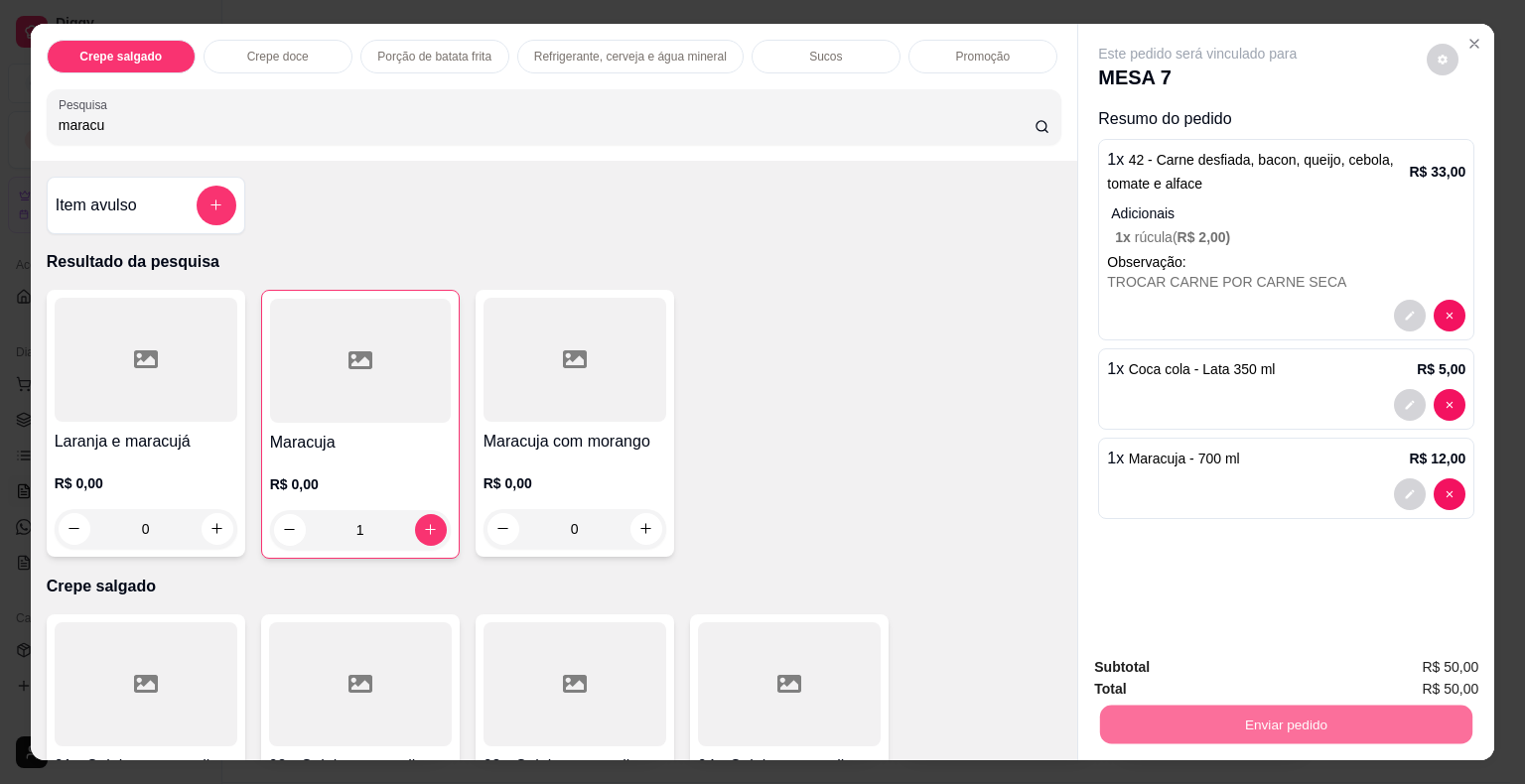 click on "Não registrar e enviar pedido" at bounding box center [1220, 668] 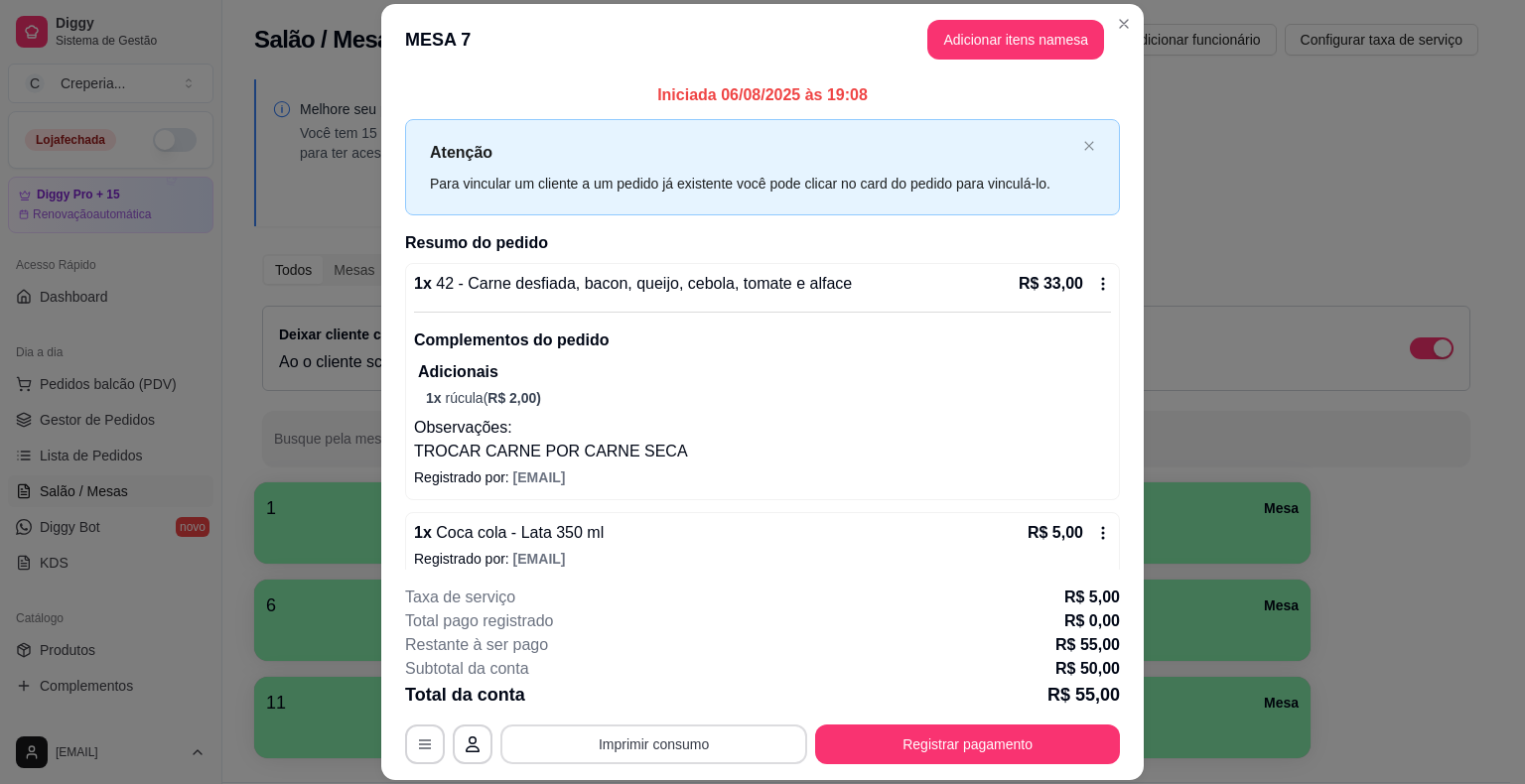 click on "Imprimir consumo" at bounding box center (653, 744) 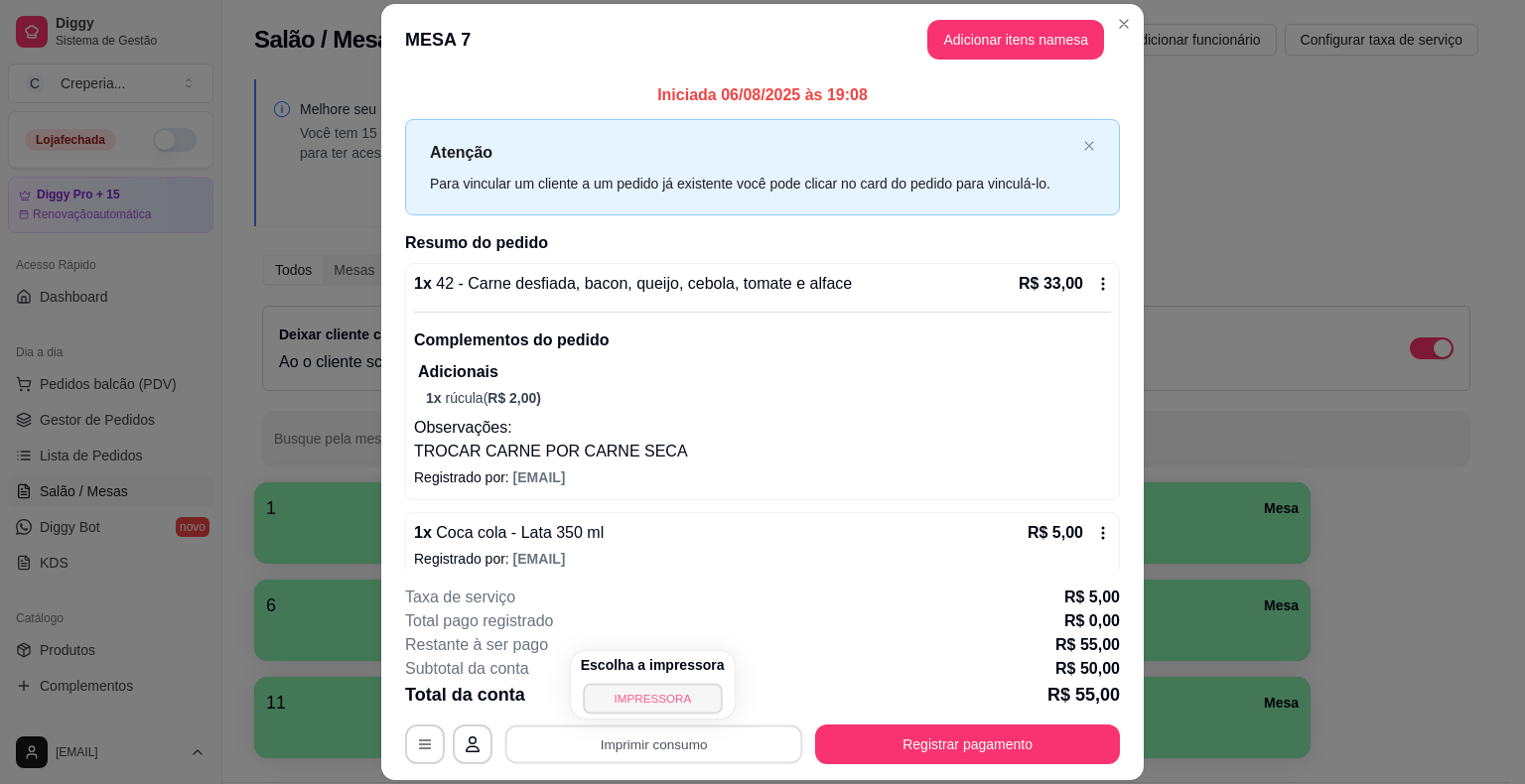 click on "IMPRESSORA" at bounding box center [652, 698] 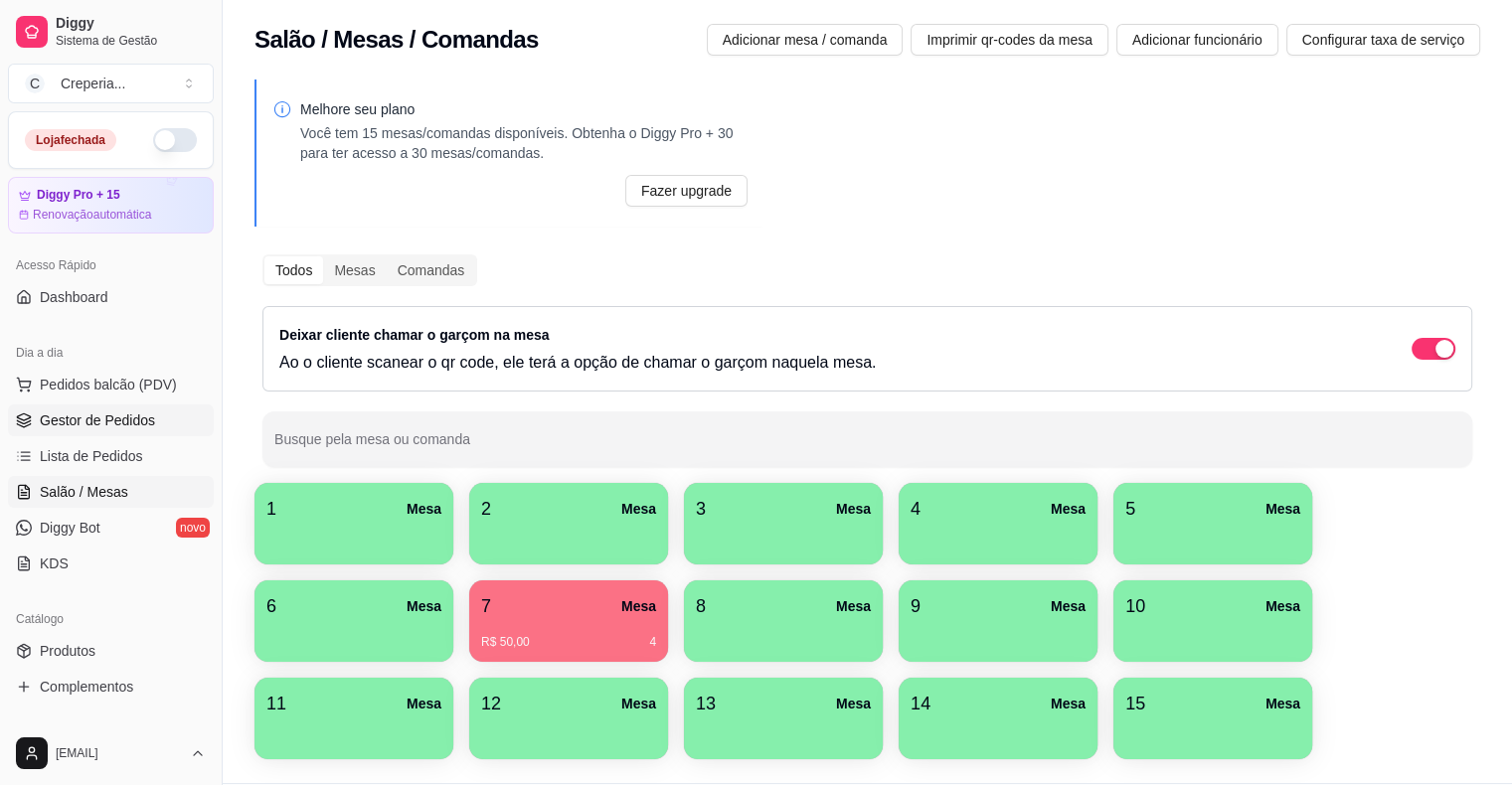click on "Gestor de Pedidos" at bounding box center (97, 420) 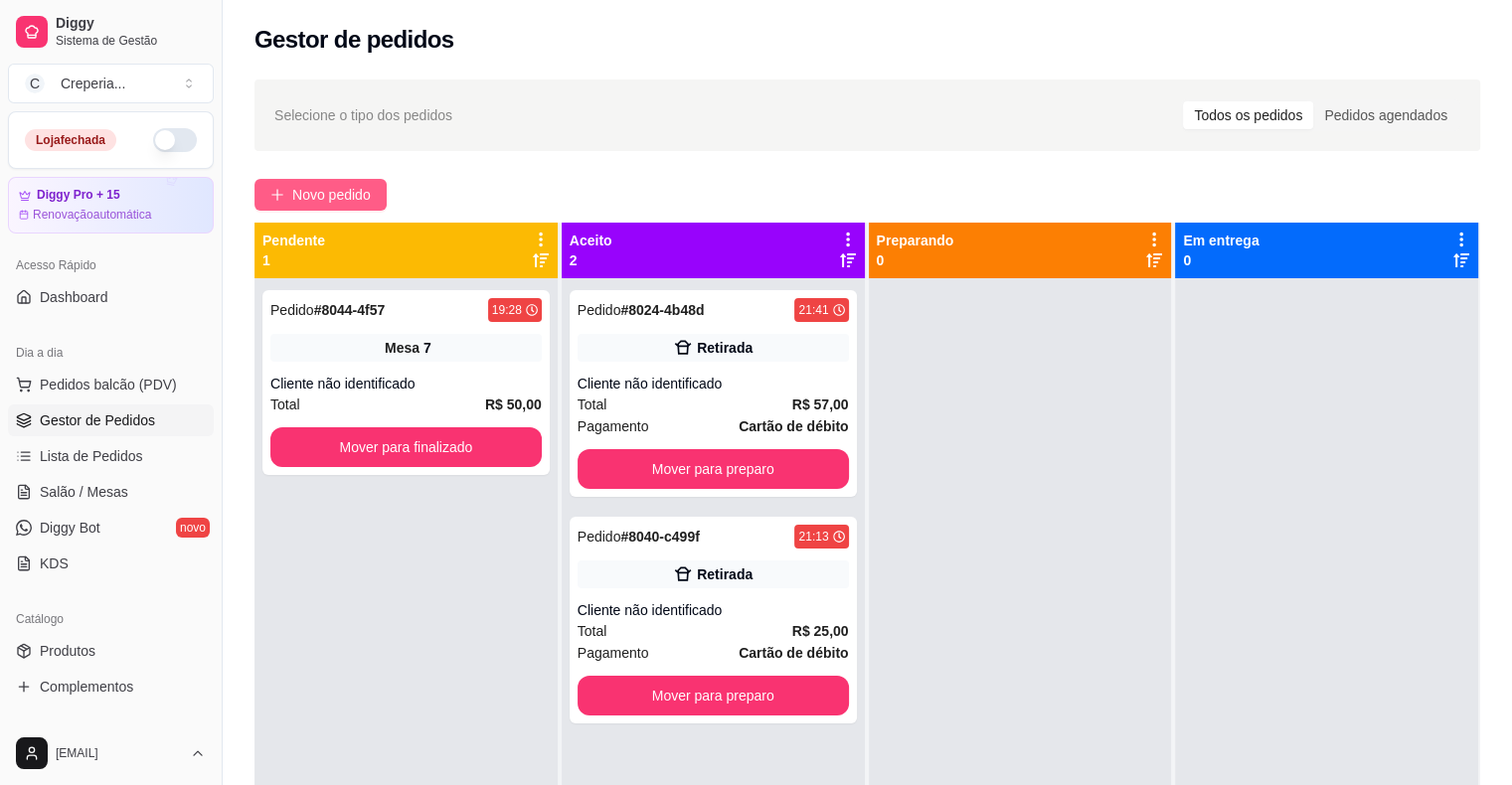 click on "Novo pedido" at bounding box center [331, 195] 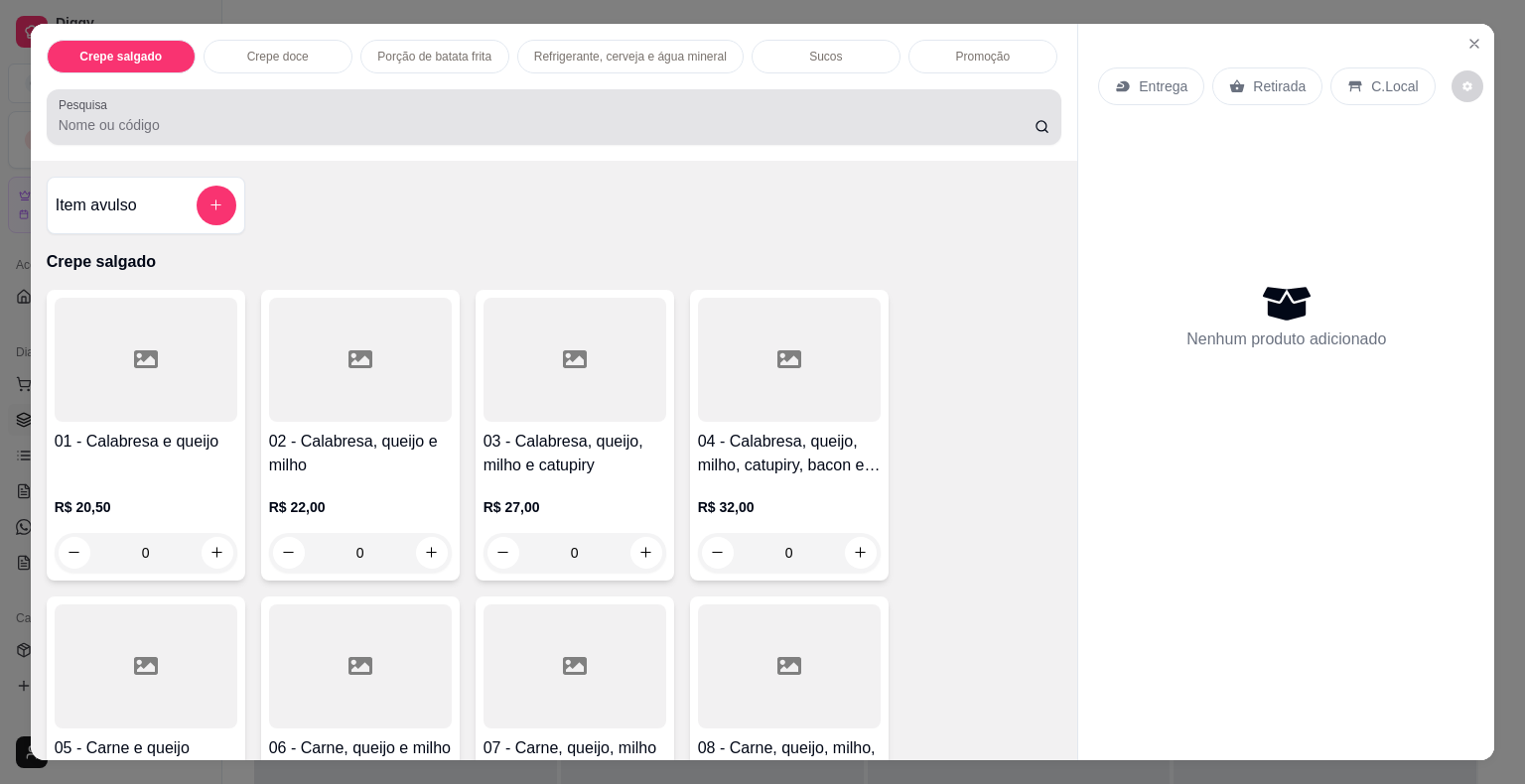 click on "Pesquisa" at bounding box center (546, 125) 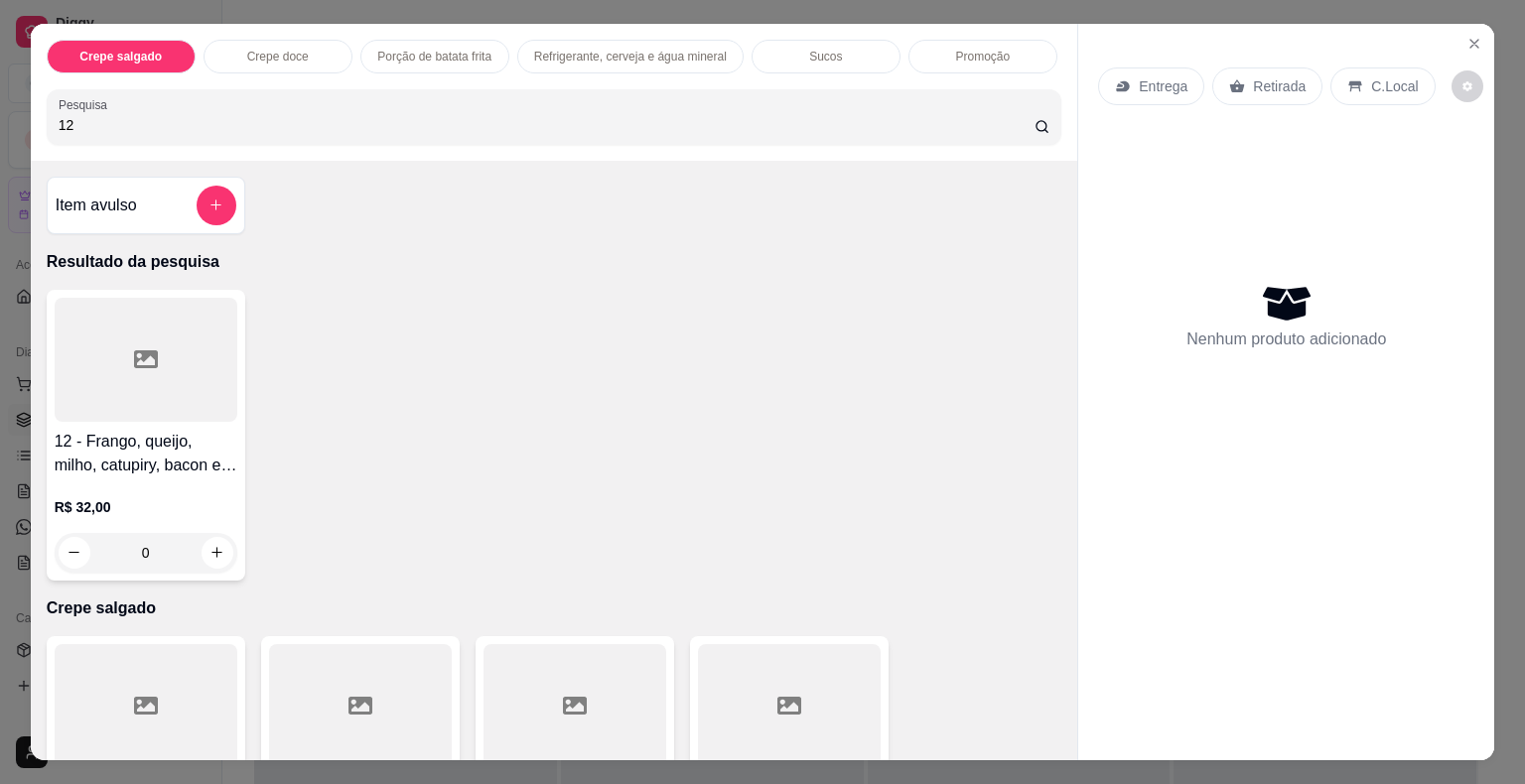 type on "12" 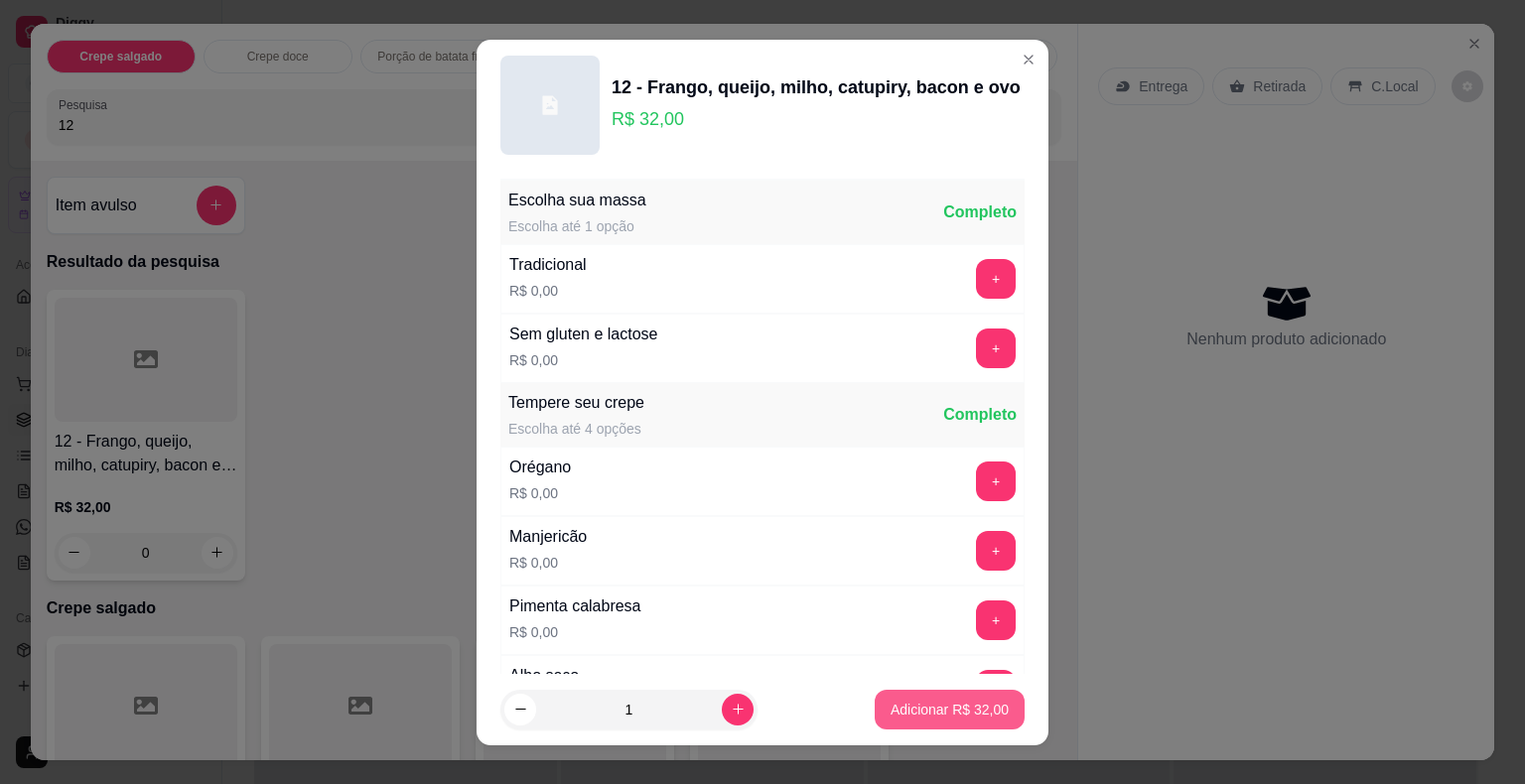 click on "Adicionar   R$ 32,00" at bounding box center (949, 710) 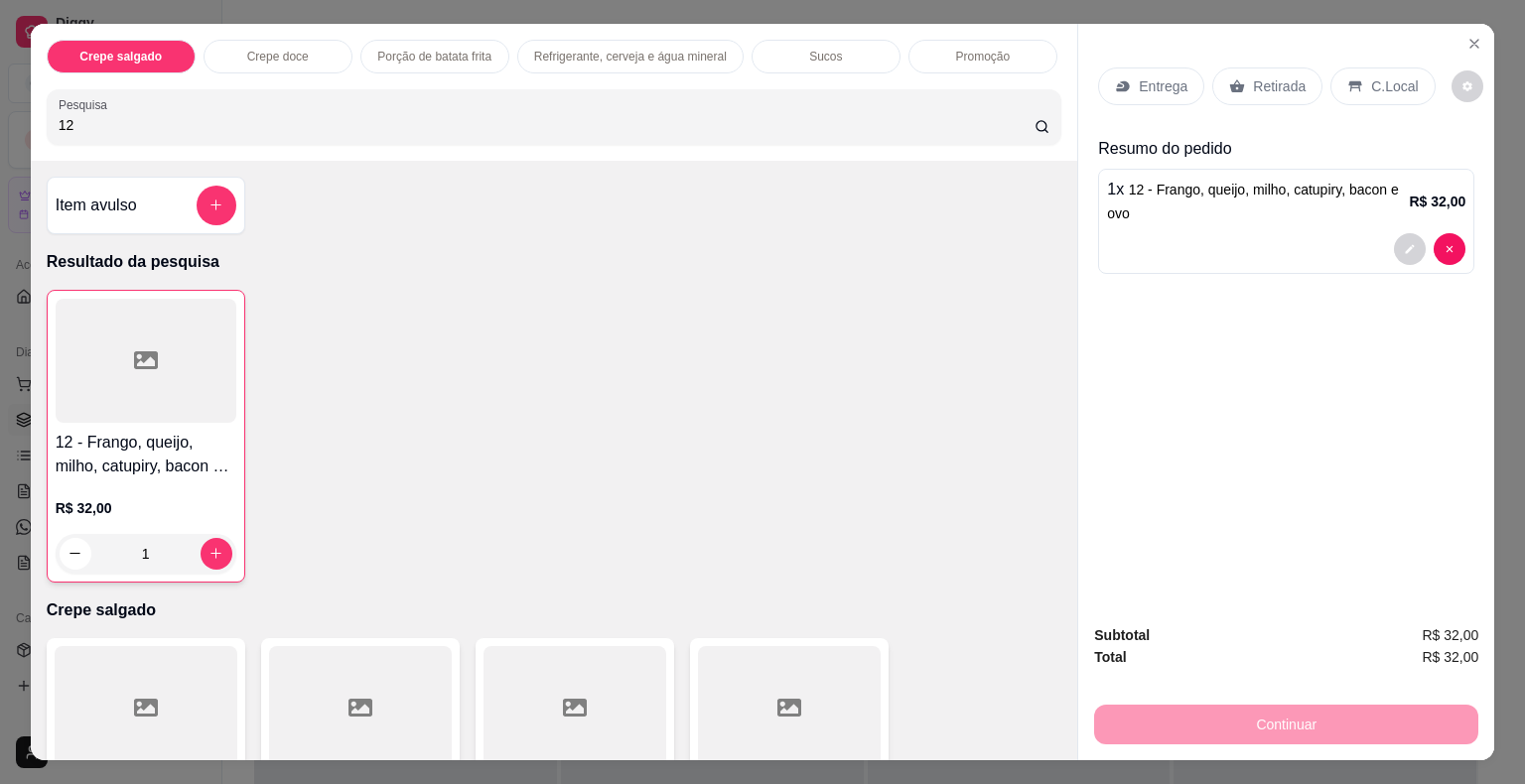drag, startPoint x: 82, startPoint y: 113, endPoint x: 0, endPoint y: 147, distance: 88.769364 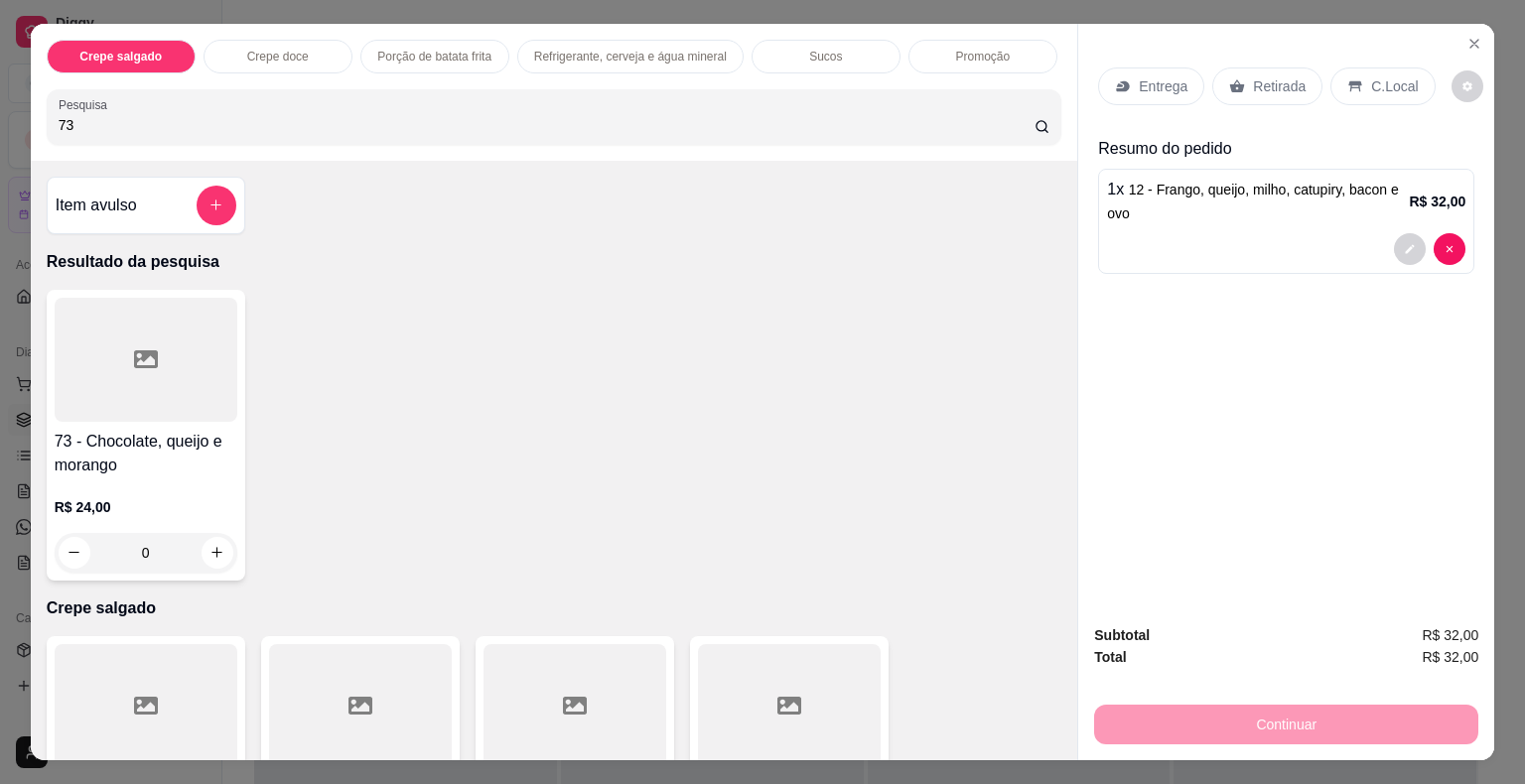 type on "73" 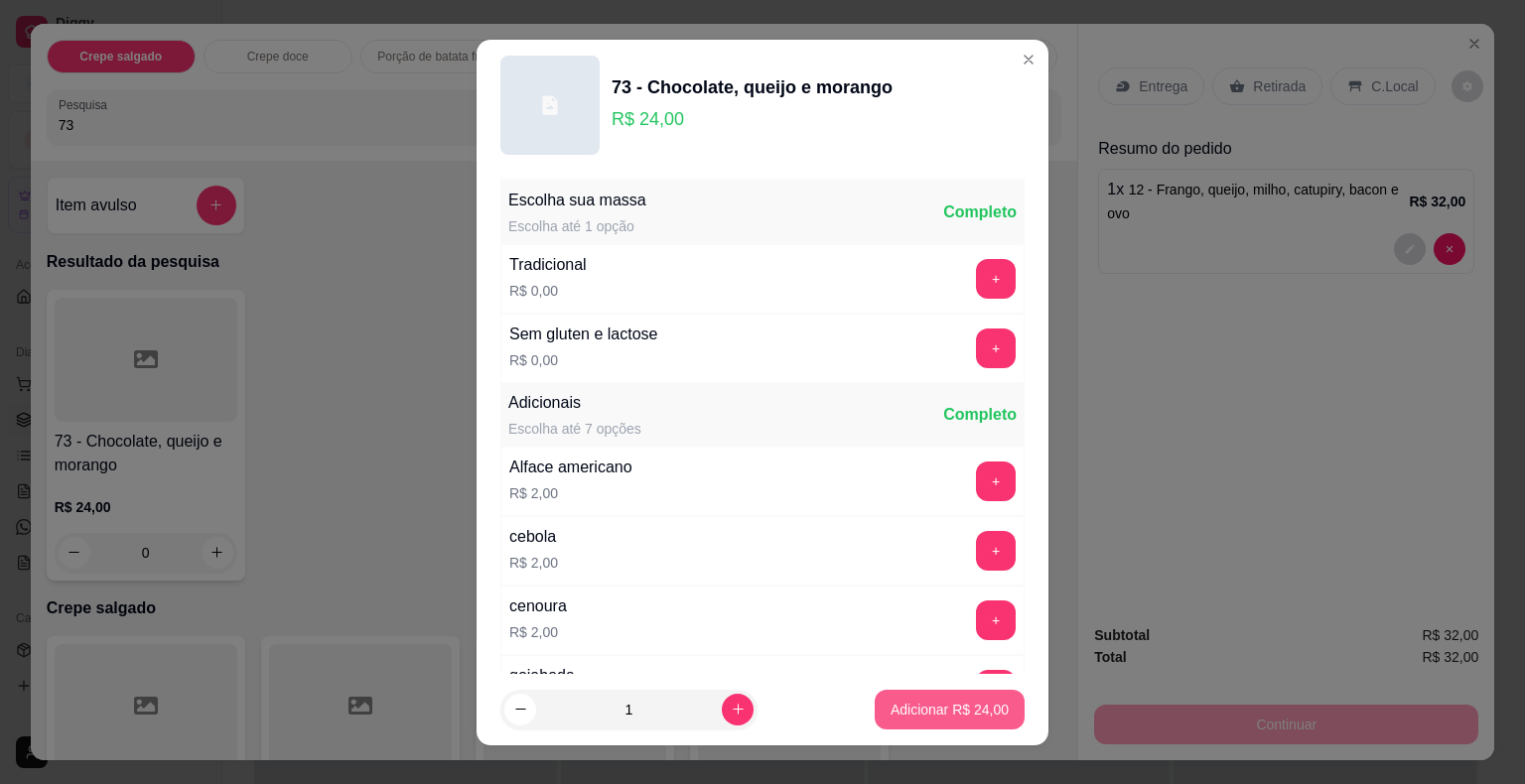 click on "Adicionar   R$ 24,00" at bounding box center (949, 710) 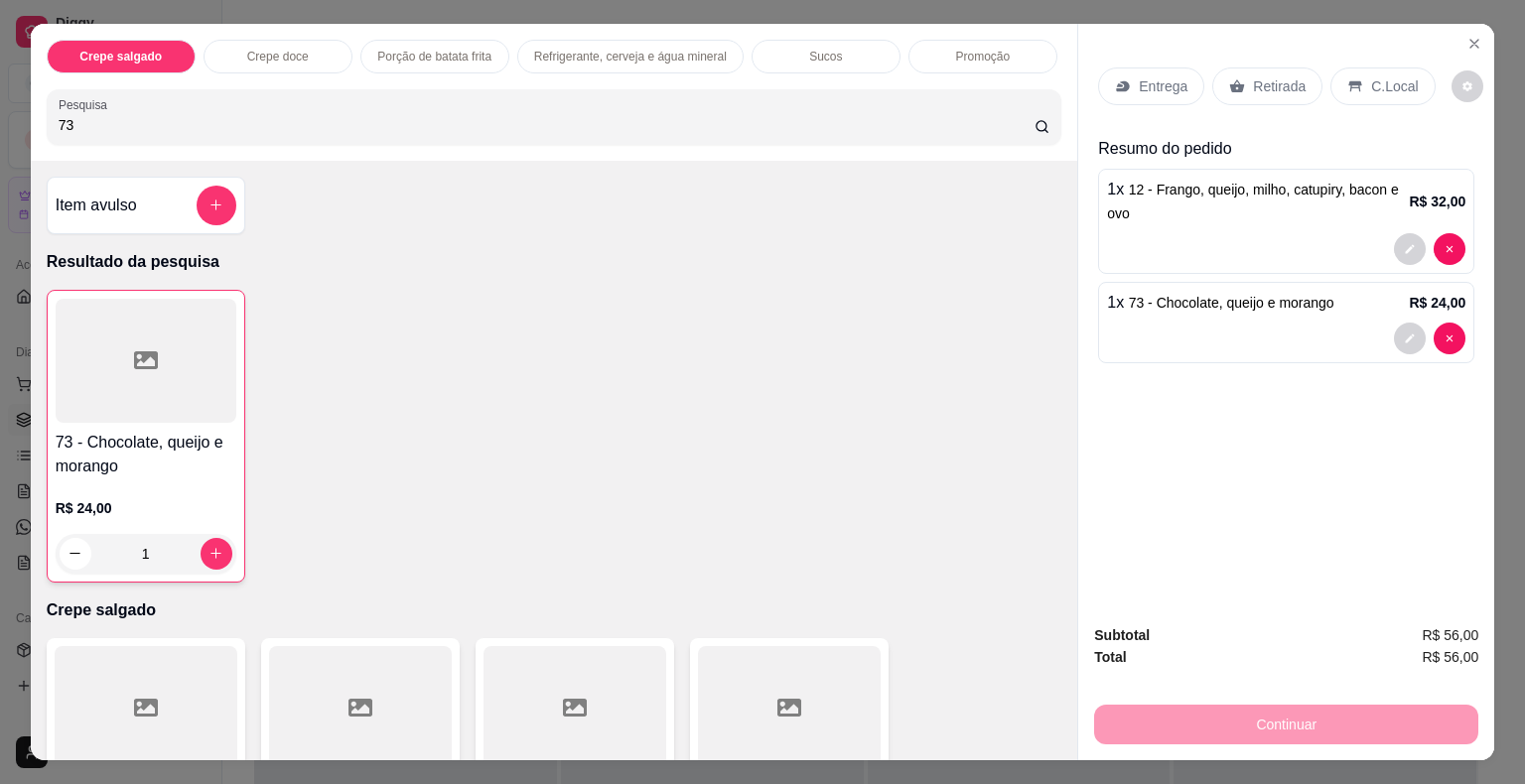 click on "Retirada" at bounding box center (1279, 86) 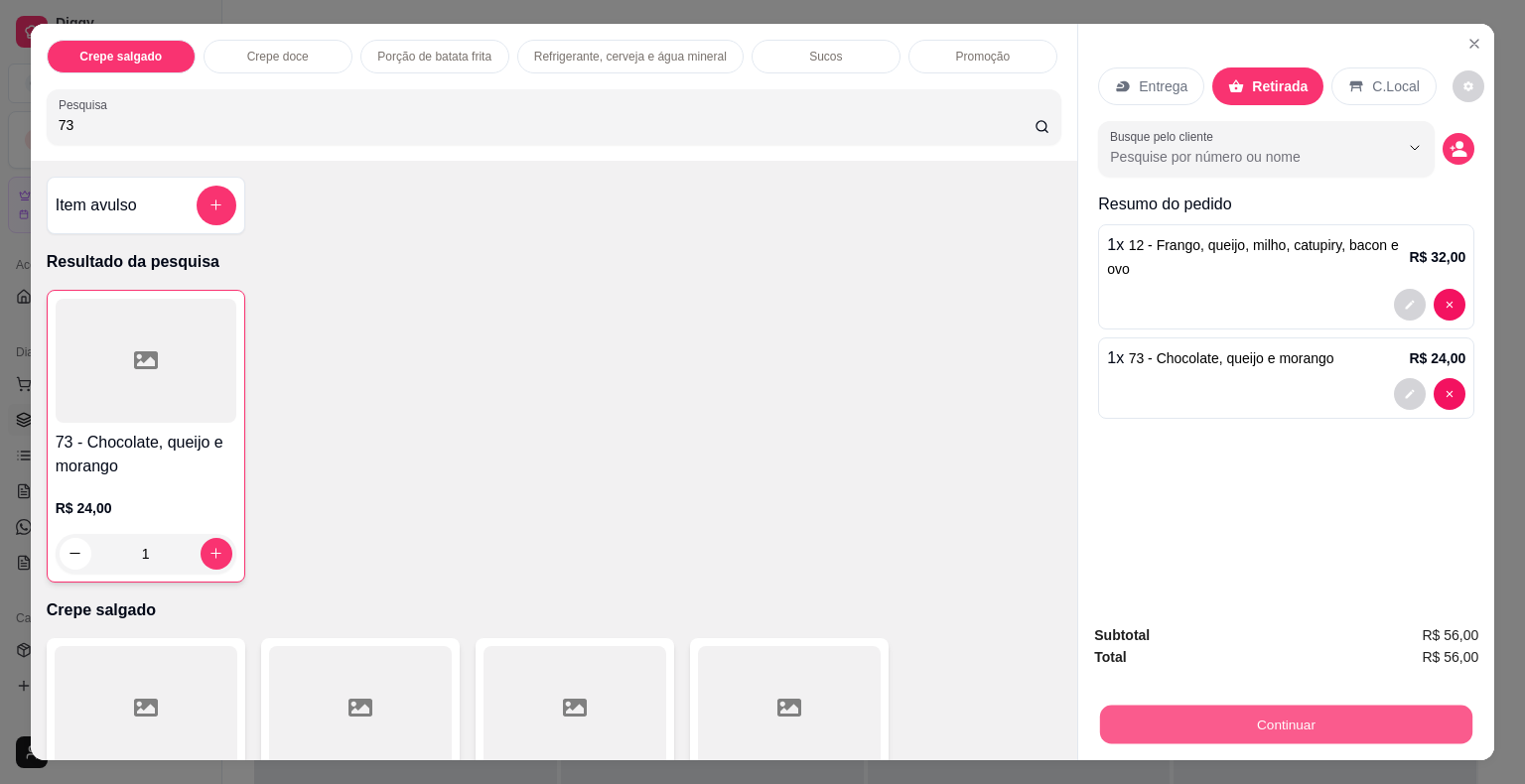 click on "Continuar" at bounding box center [1286, 724] 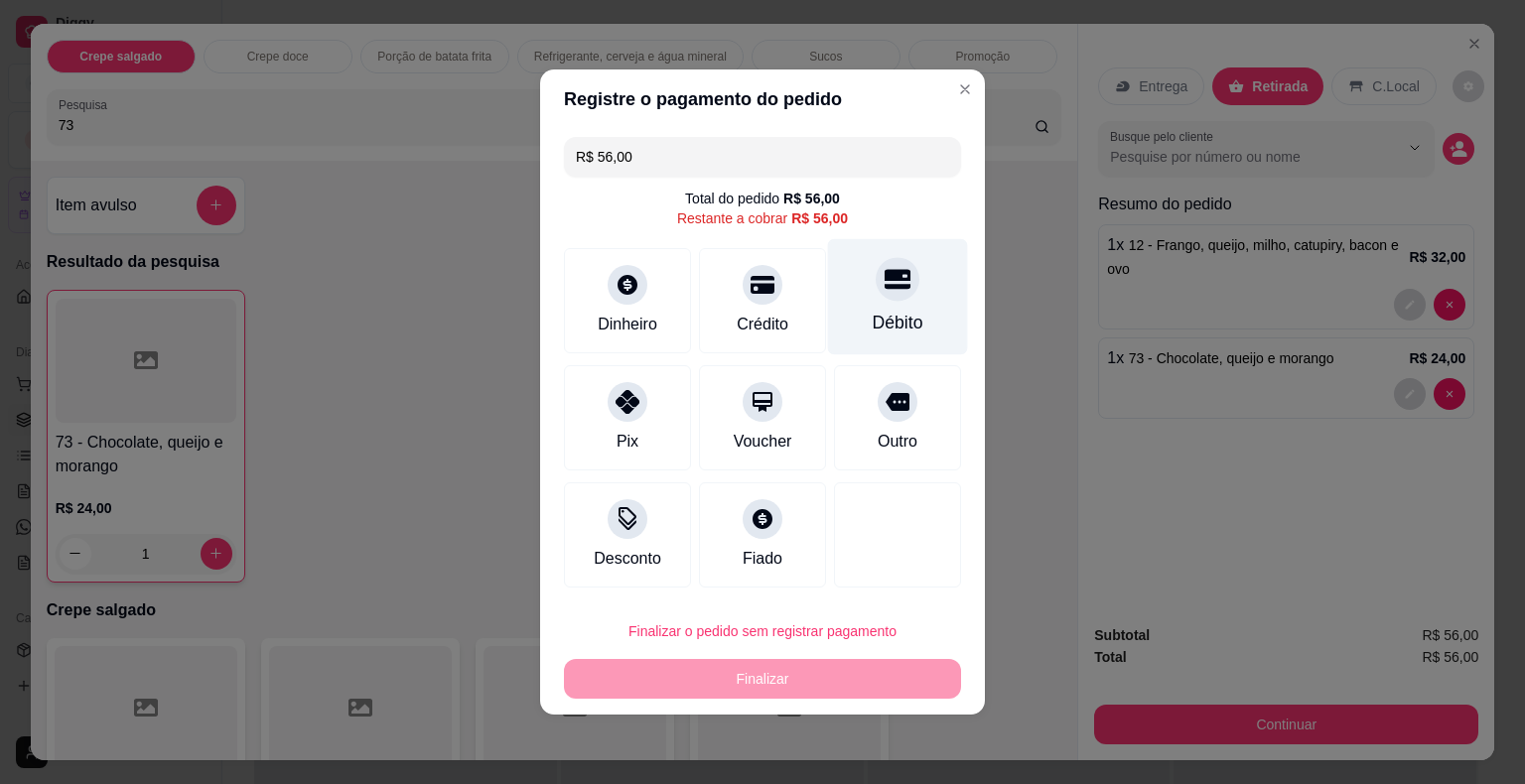 click at bounding box center [898, 279] 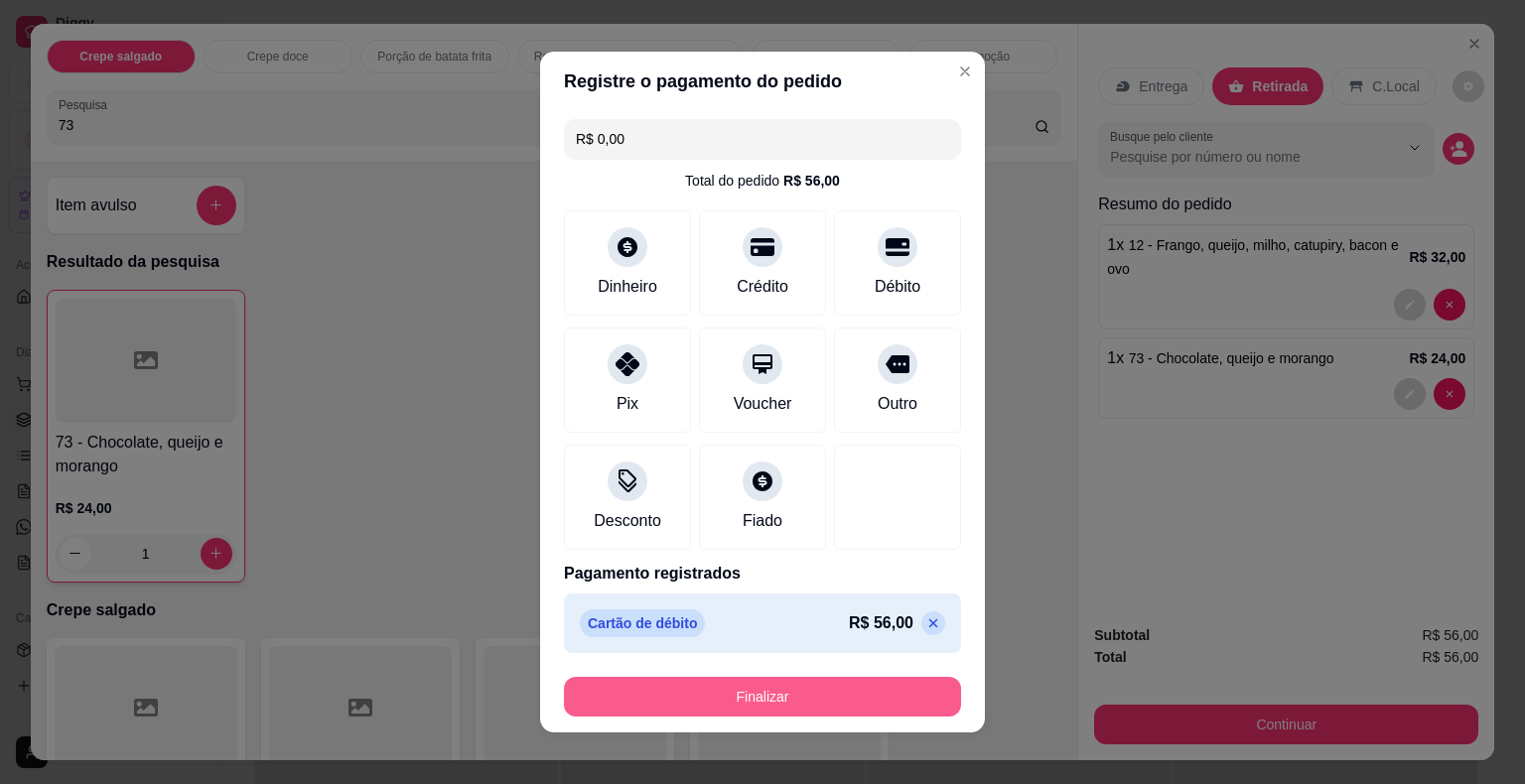 click on "Finalizar" at bounding box center (762, 697) 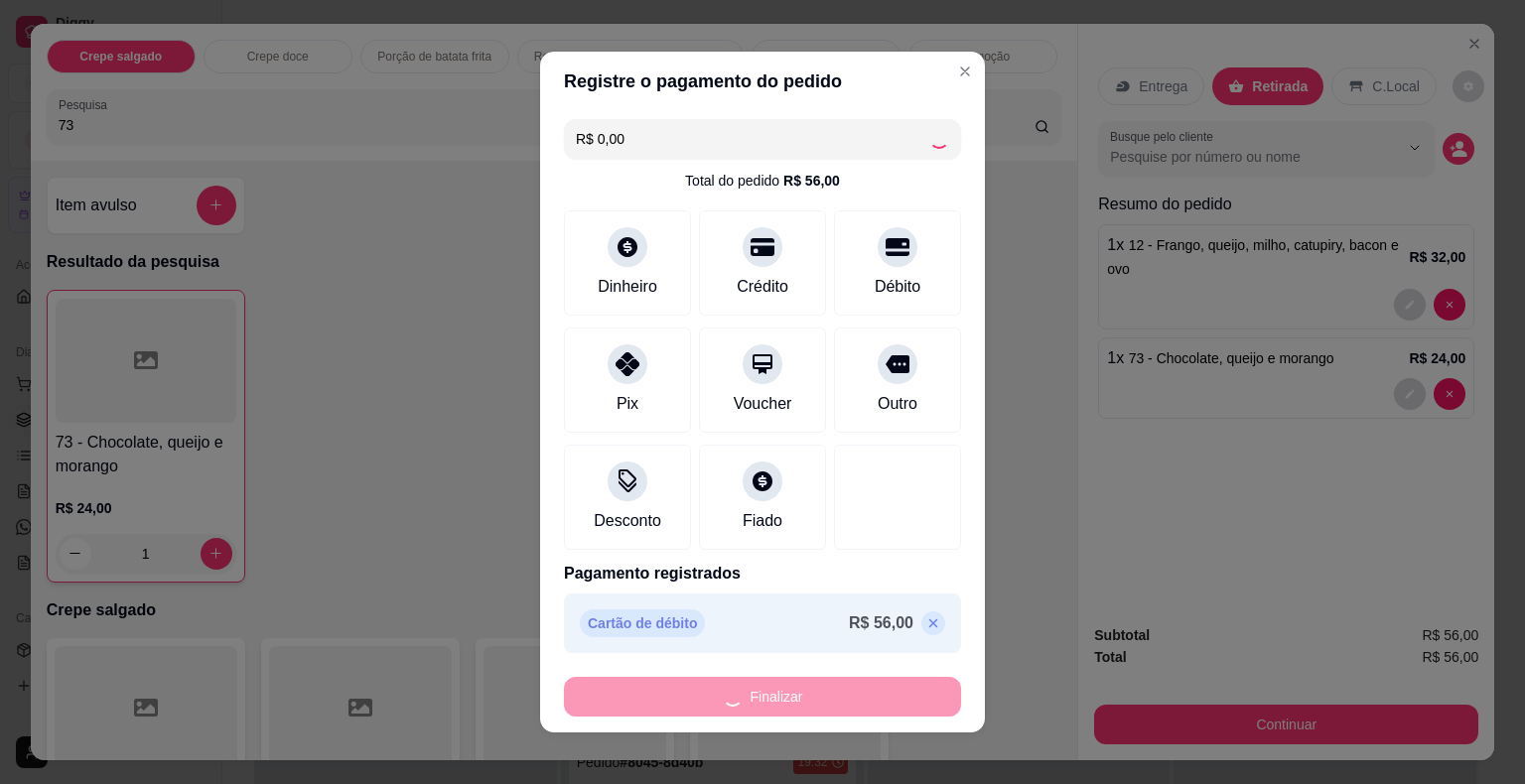 type on "0" 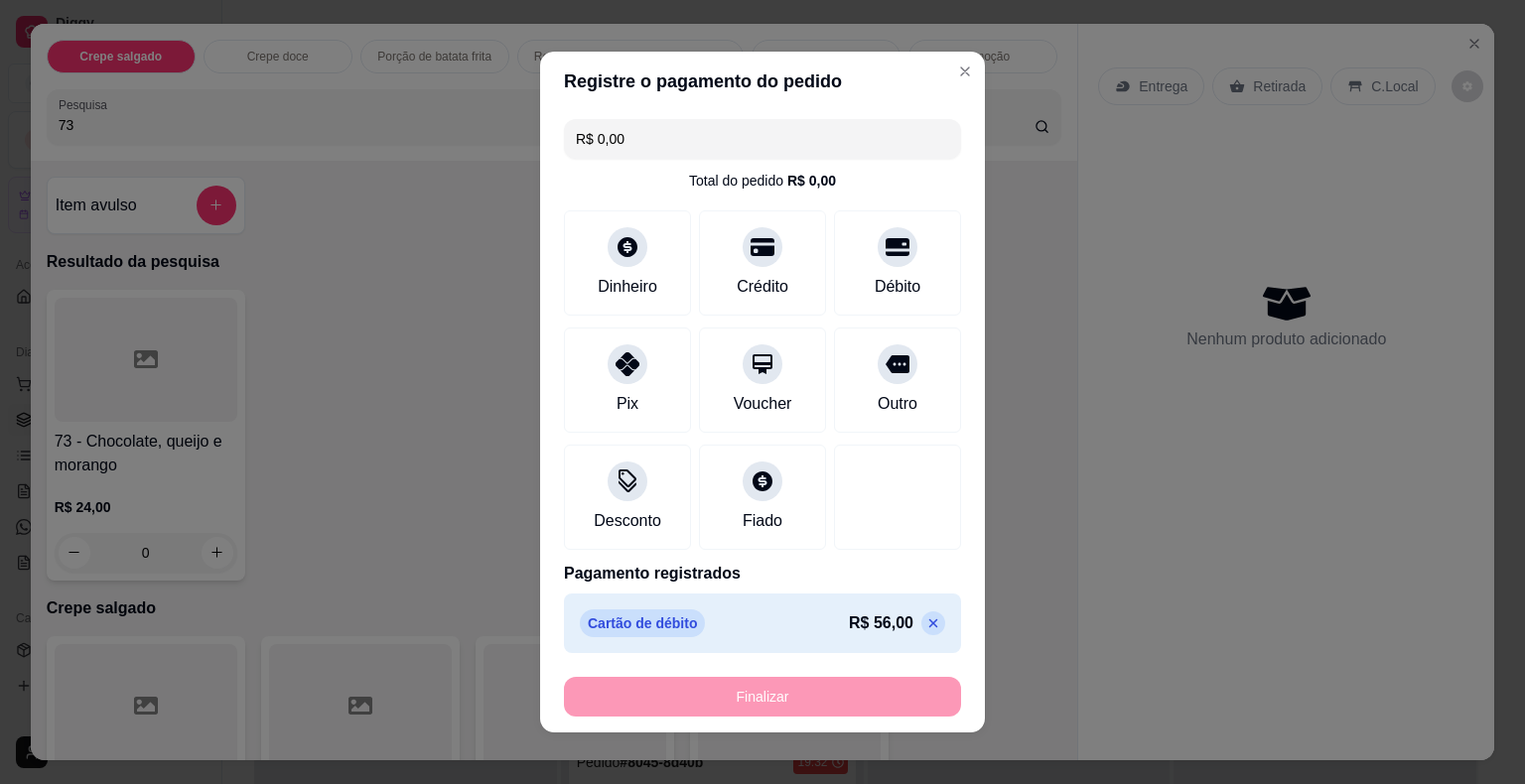 type on "-R$ 56,00" 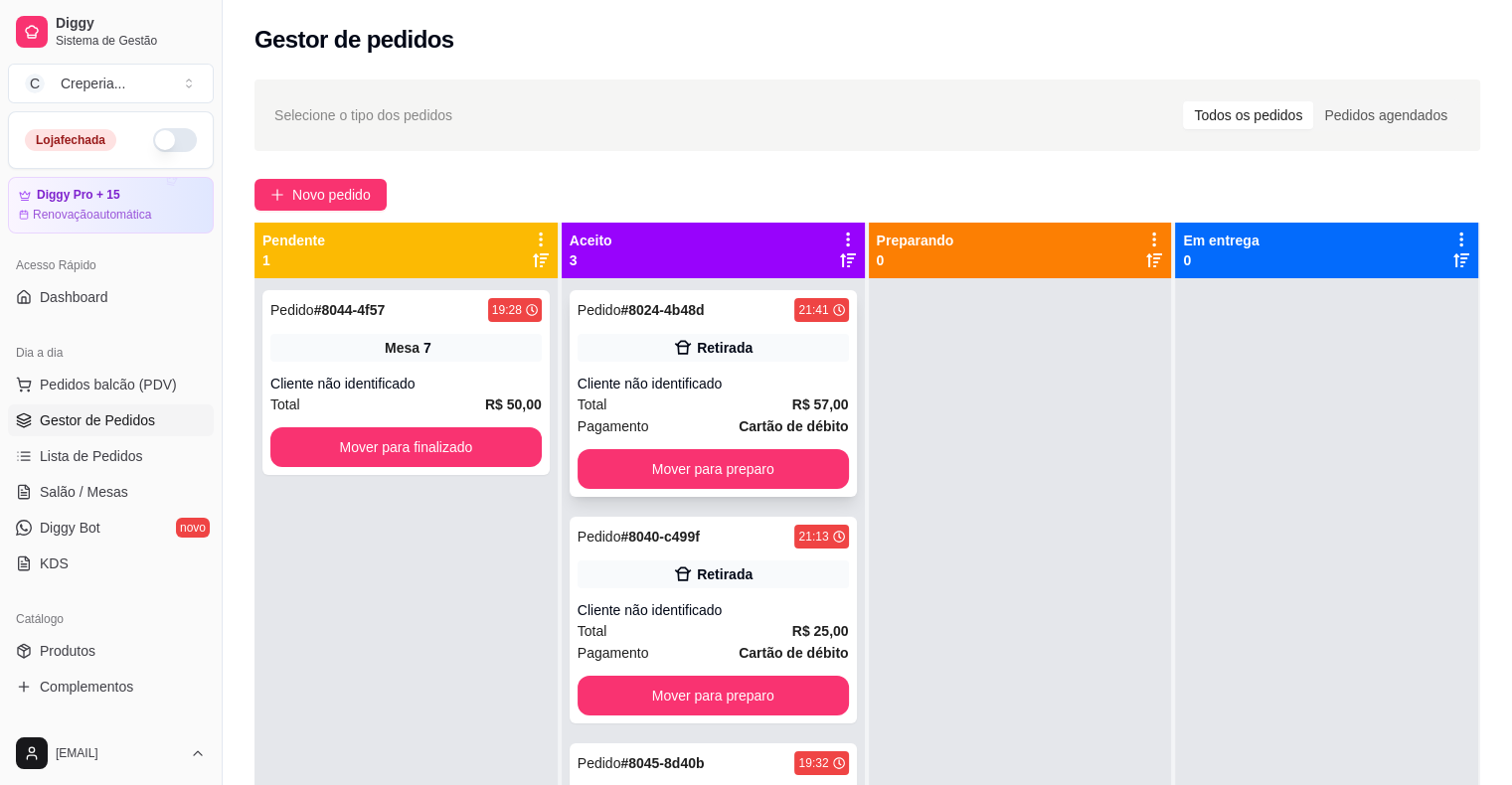 click on "Cliente não identificado" at bounding box center (713, 384) 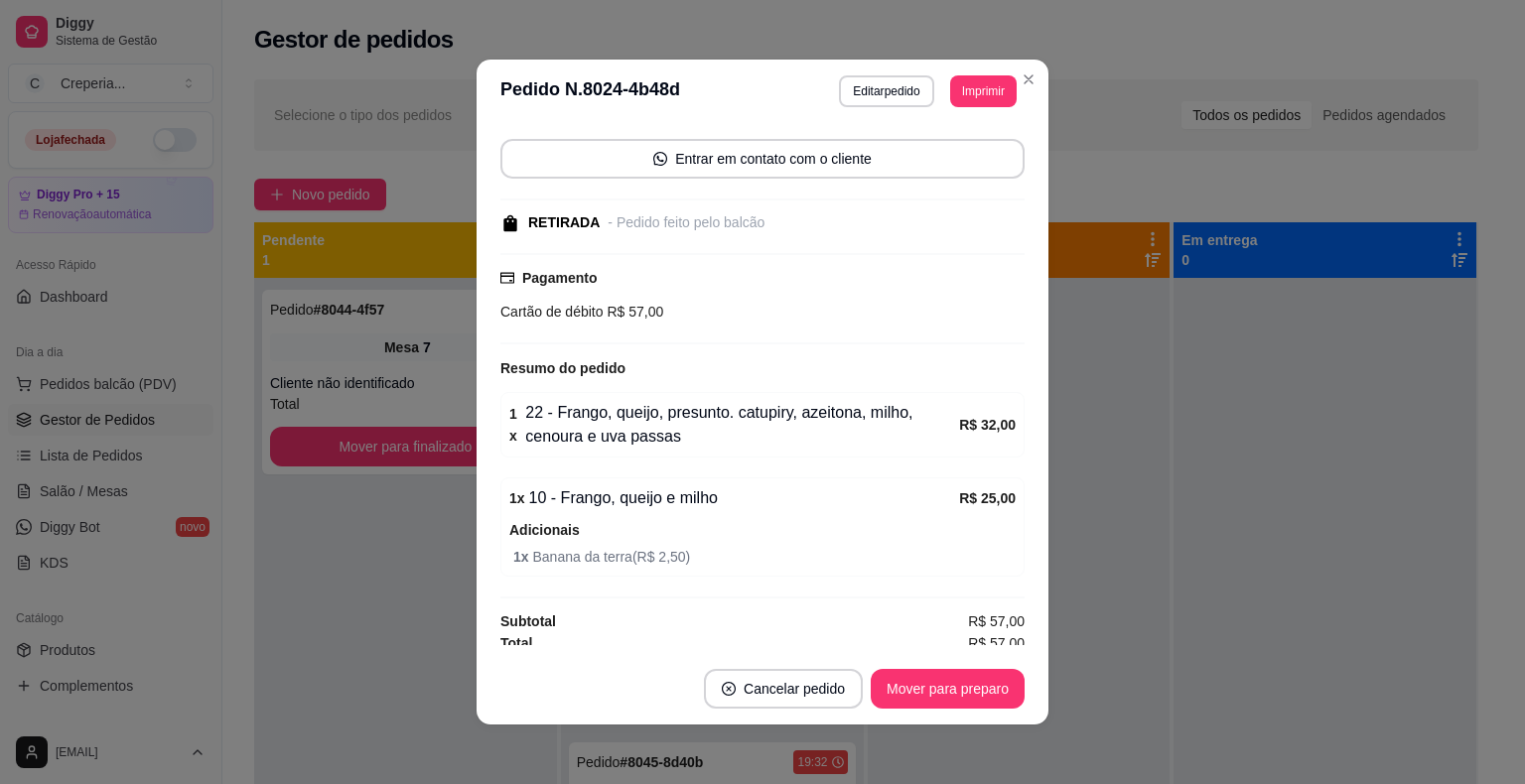 scroll, scrollTop: 139, scrollLeft: 0, axis: vertical 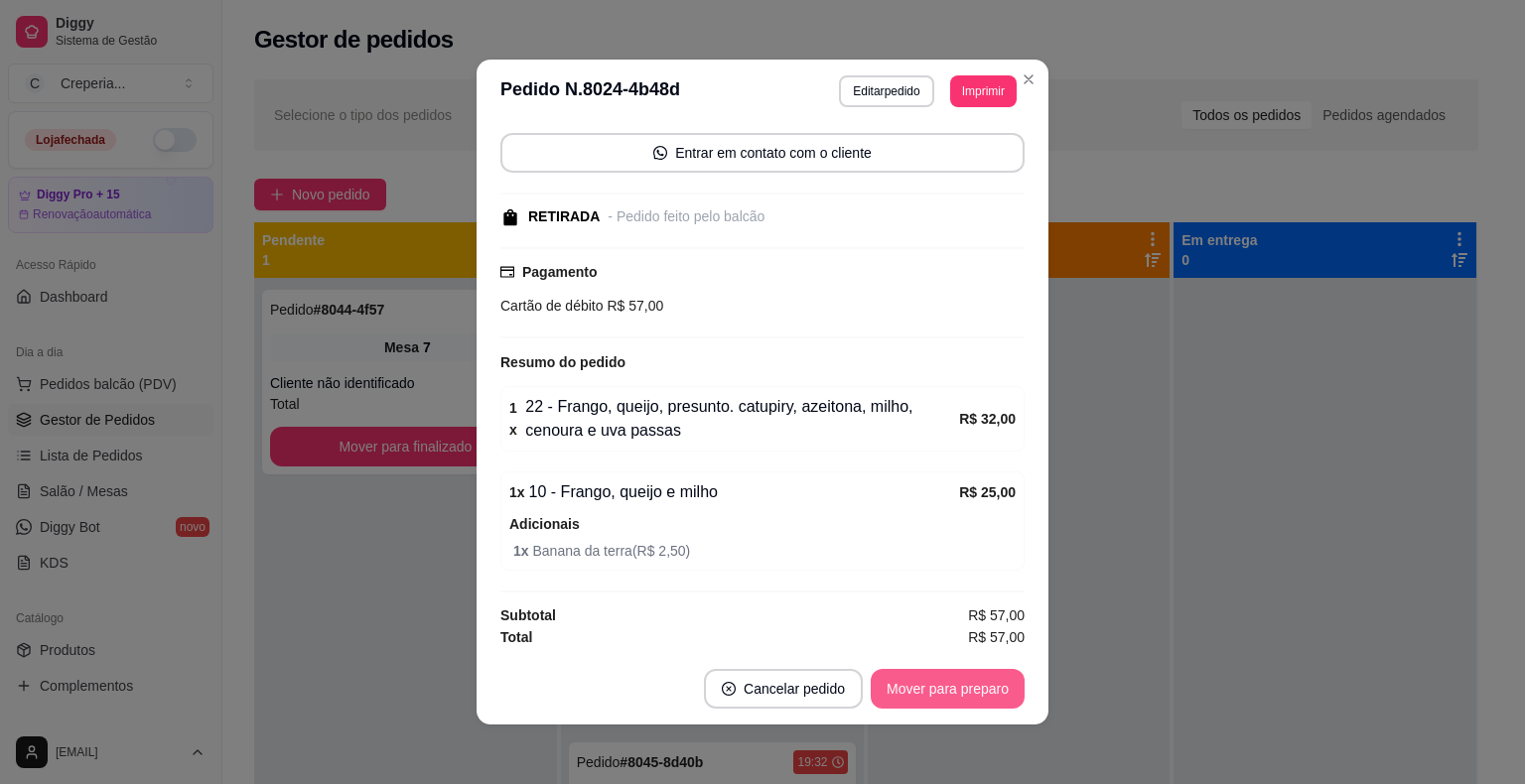 click on "Mover para preparo" at bounding box center (947, 689) 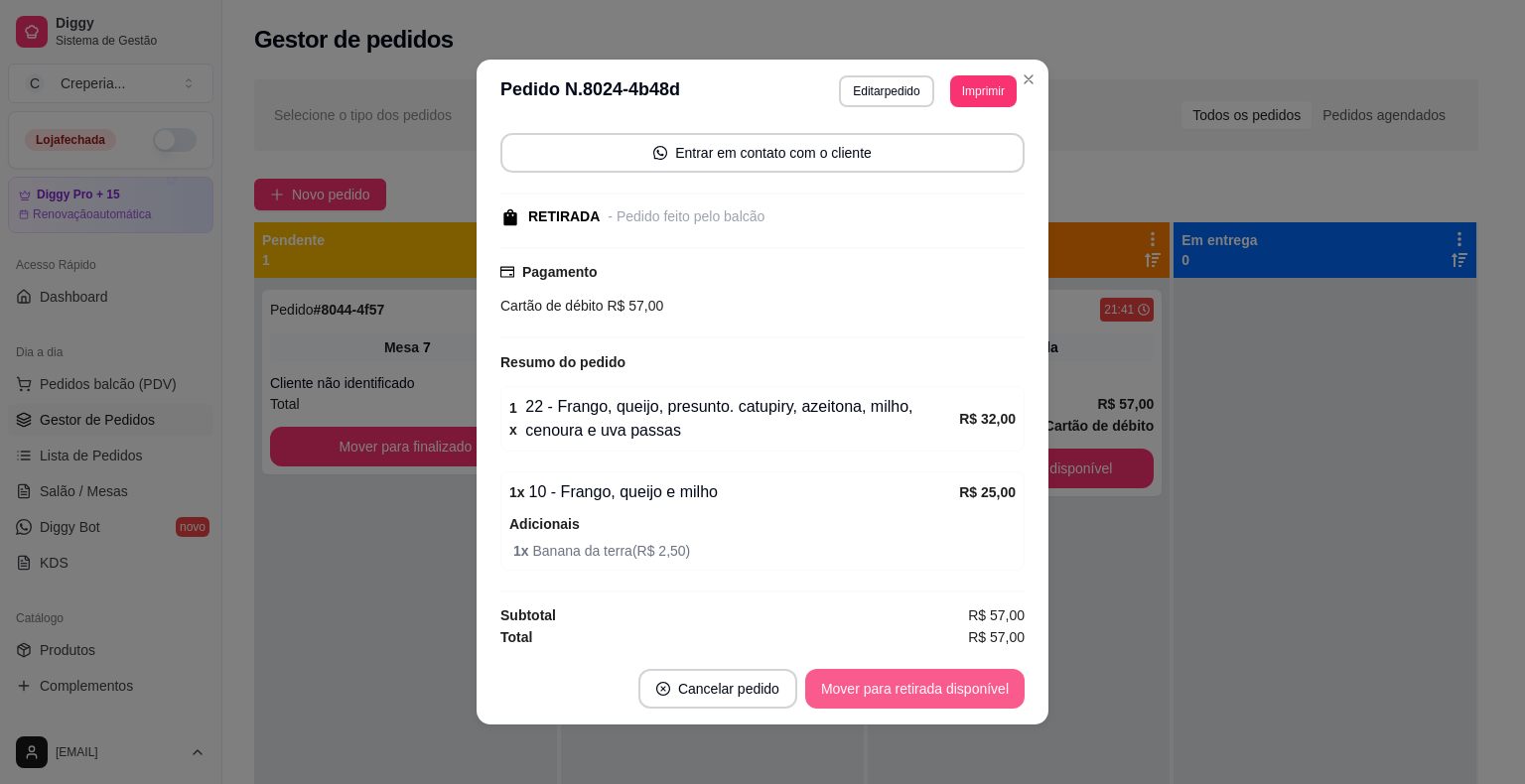 click on "Mover para retirada disponível" at bounding box center [914, 689] 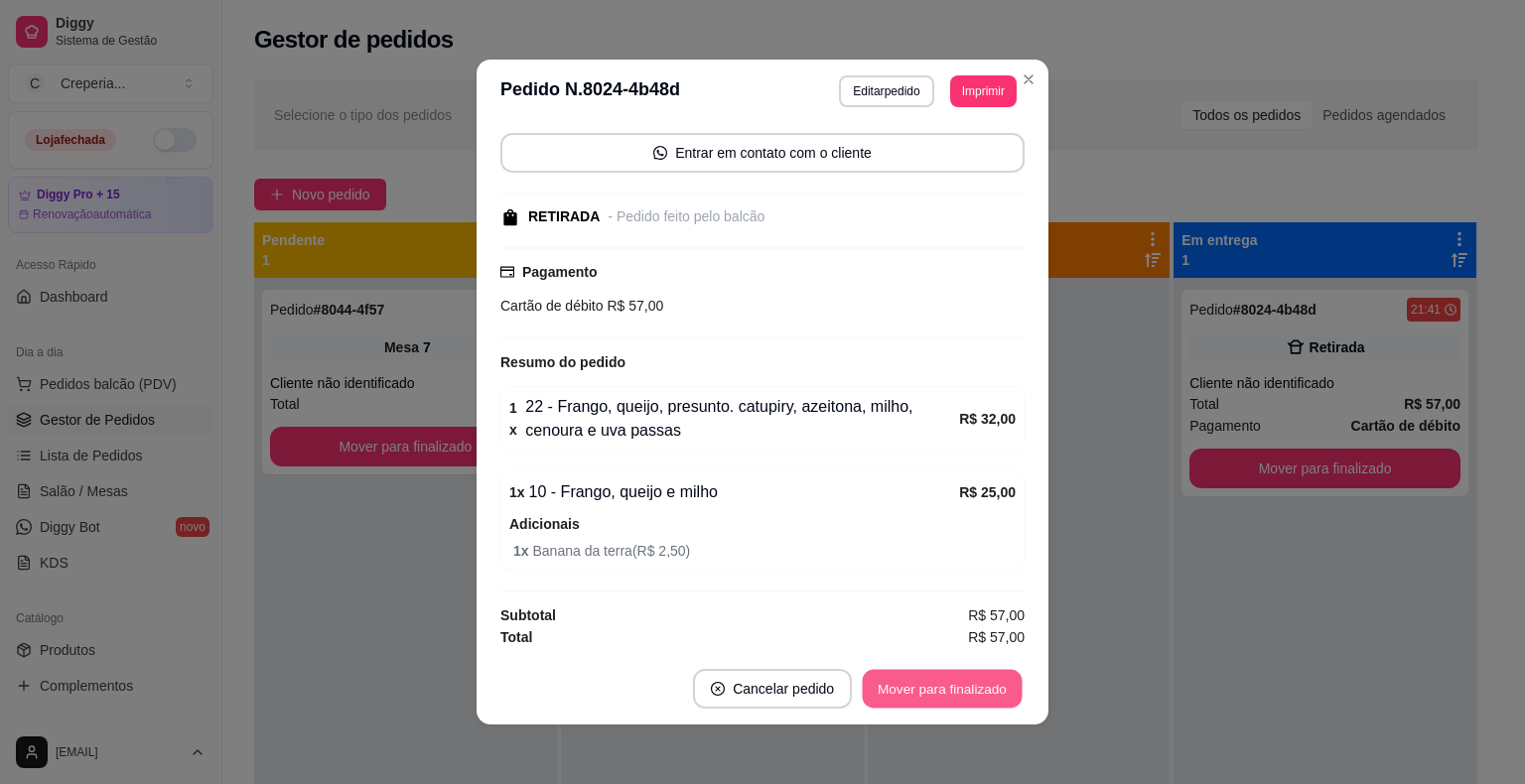 click on "Mover para finalizado" at bounding box center (942, 689) 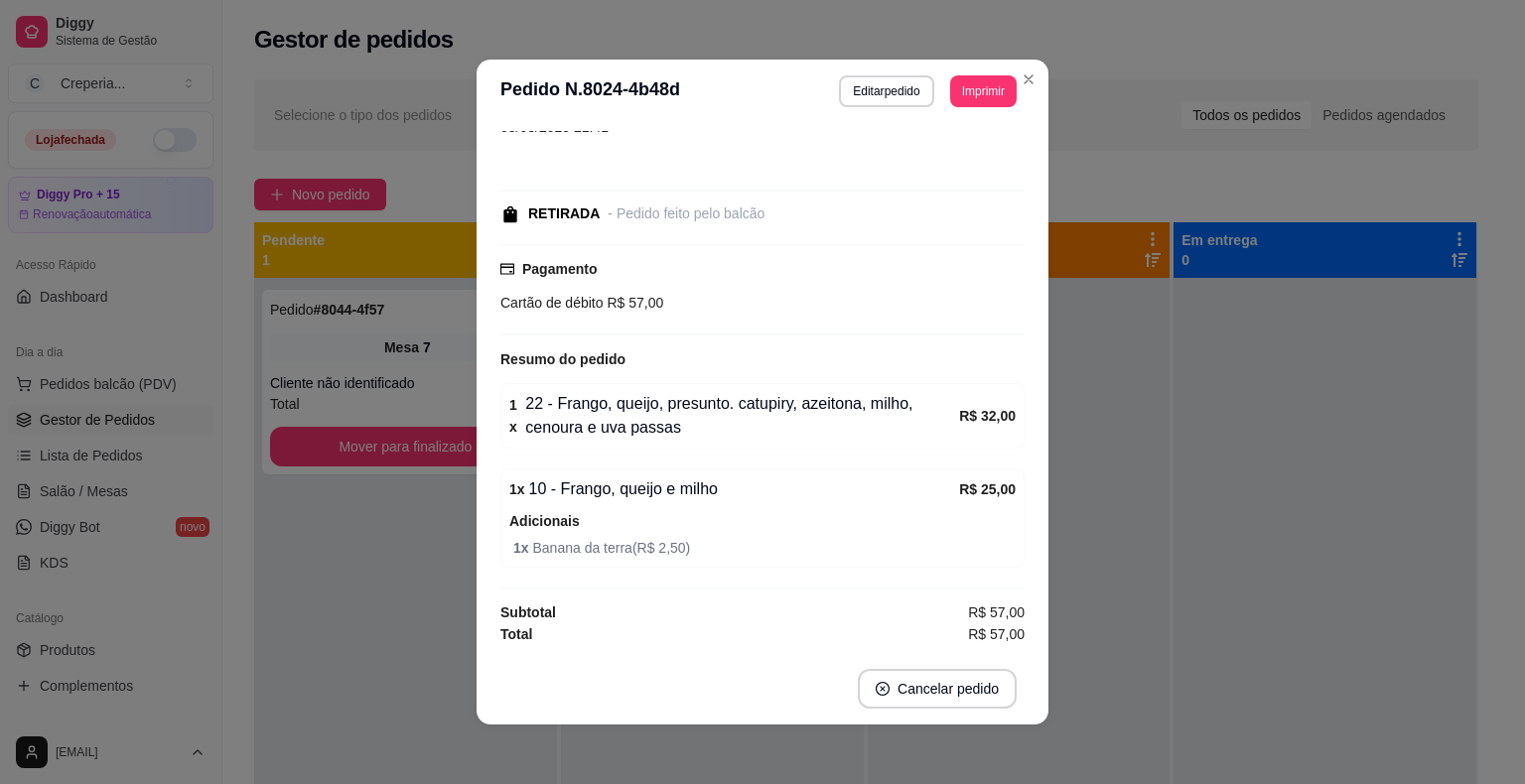 scroll, scrollTop: 54, scrollLeft: 0, axis: vertical 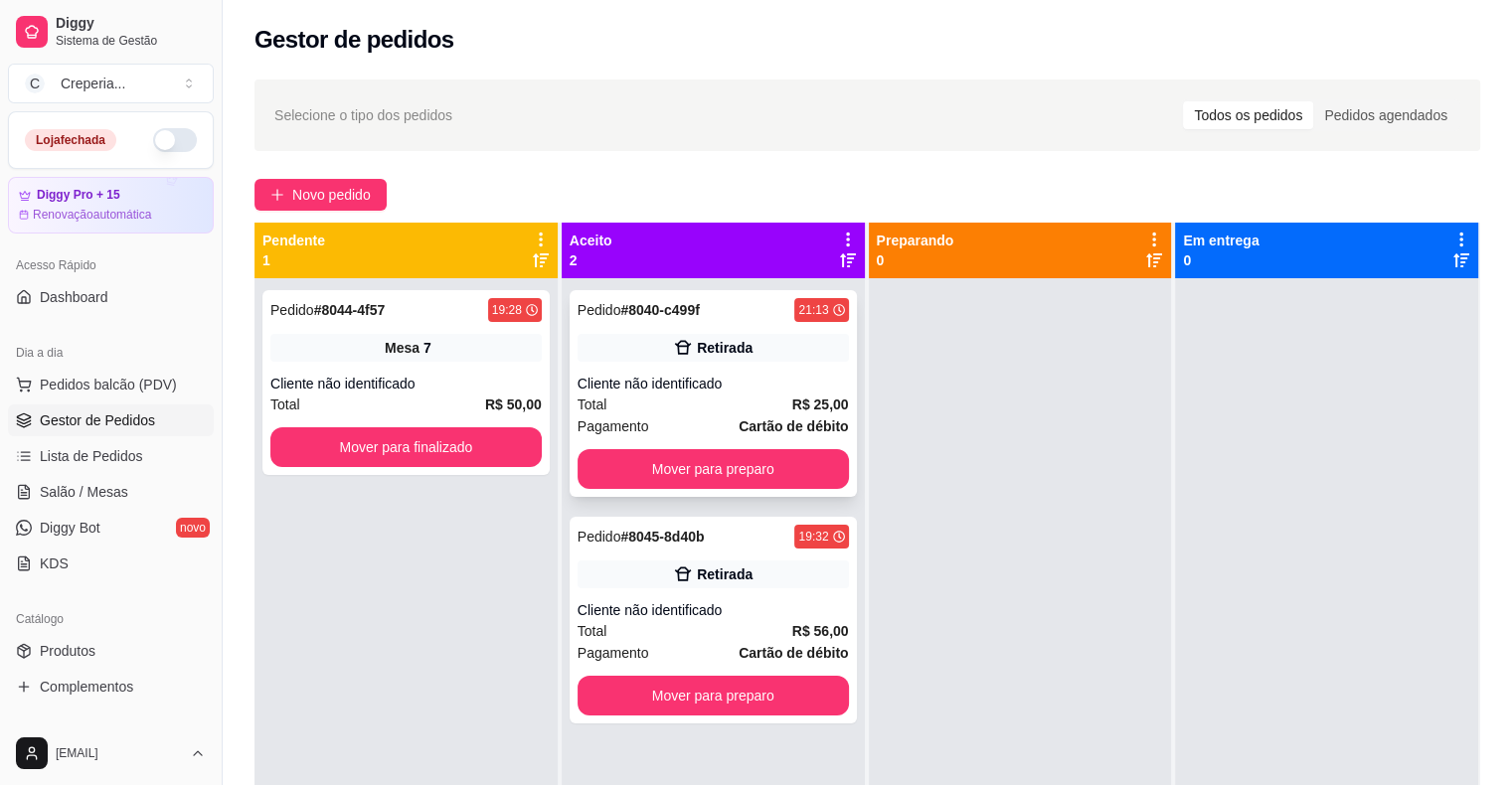 click on "Cliente não identificado" at bounding box center [713, 384] 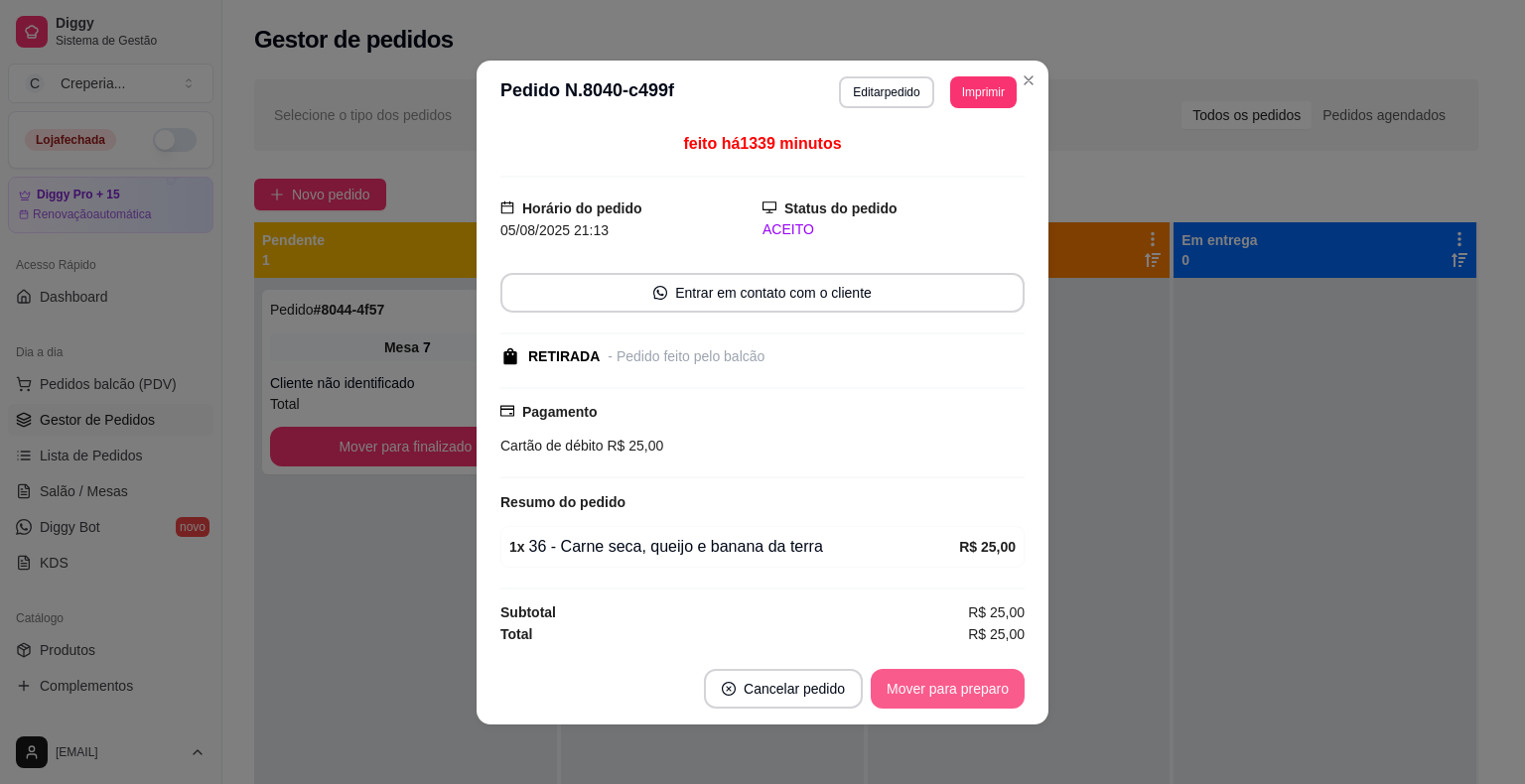 click on "Mover para preparo" at bounding box center [947, 689] 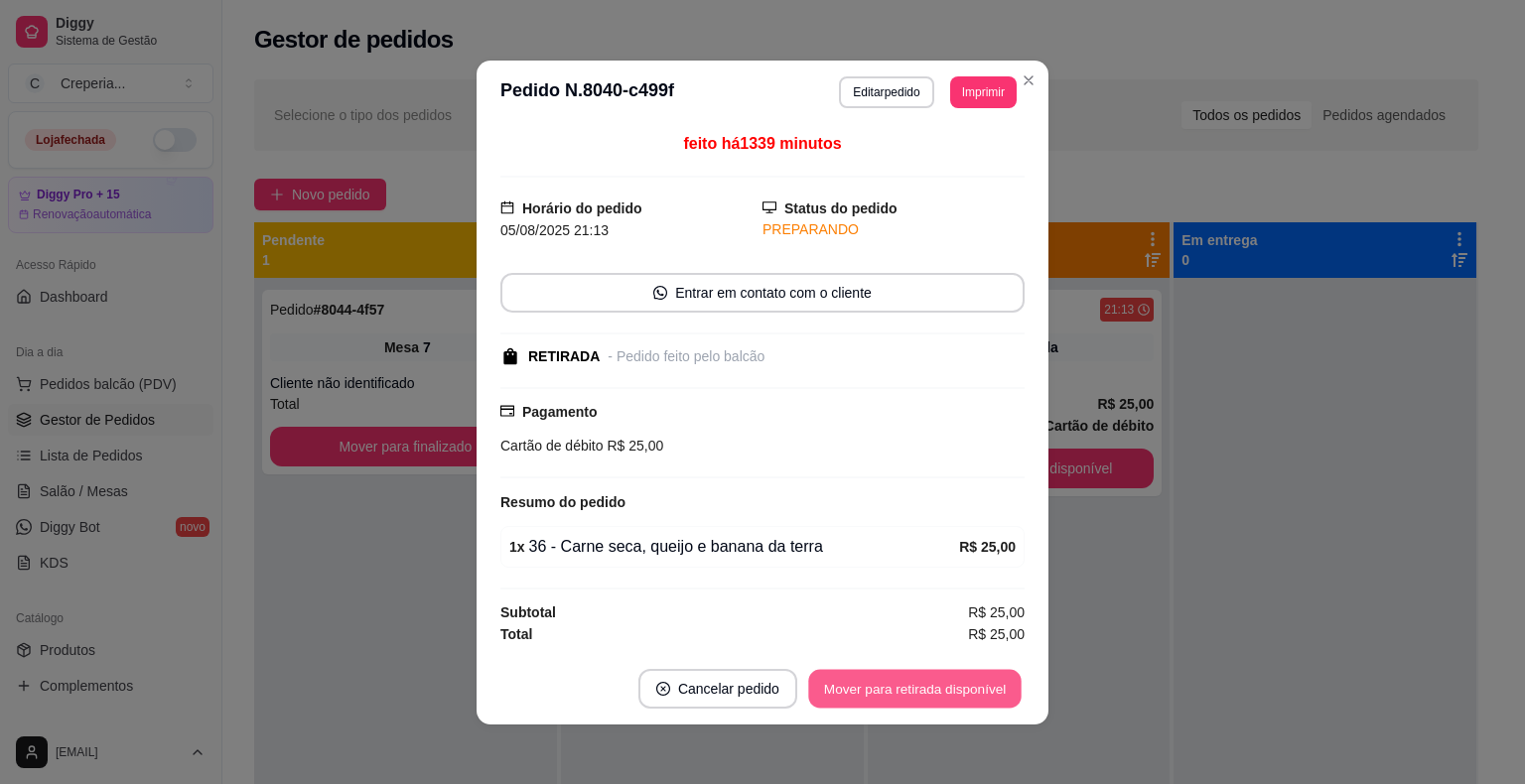 click on "Mover para retirada disponível" at bounding box center [914, 688] 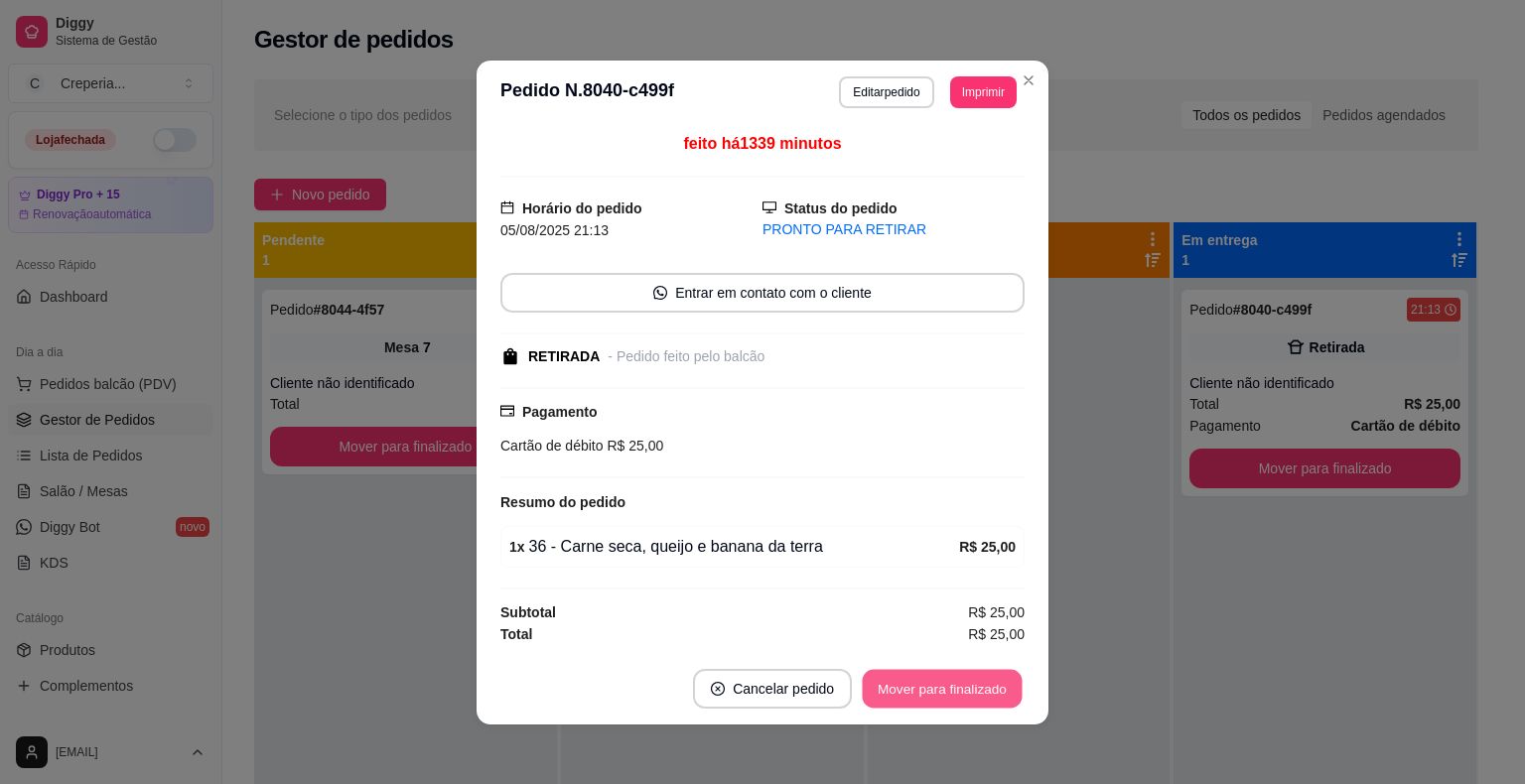 click on "Mover para finalizado" at bounding box center [942, 688] 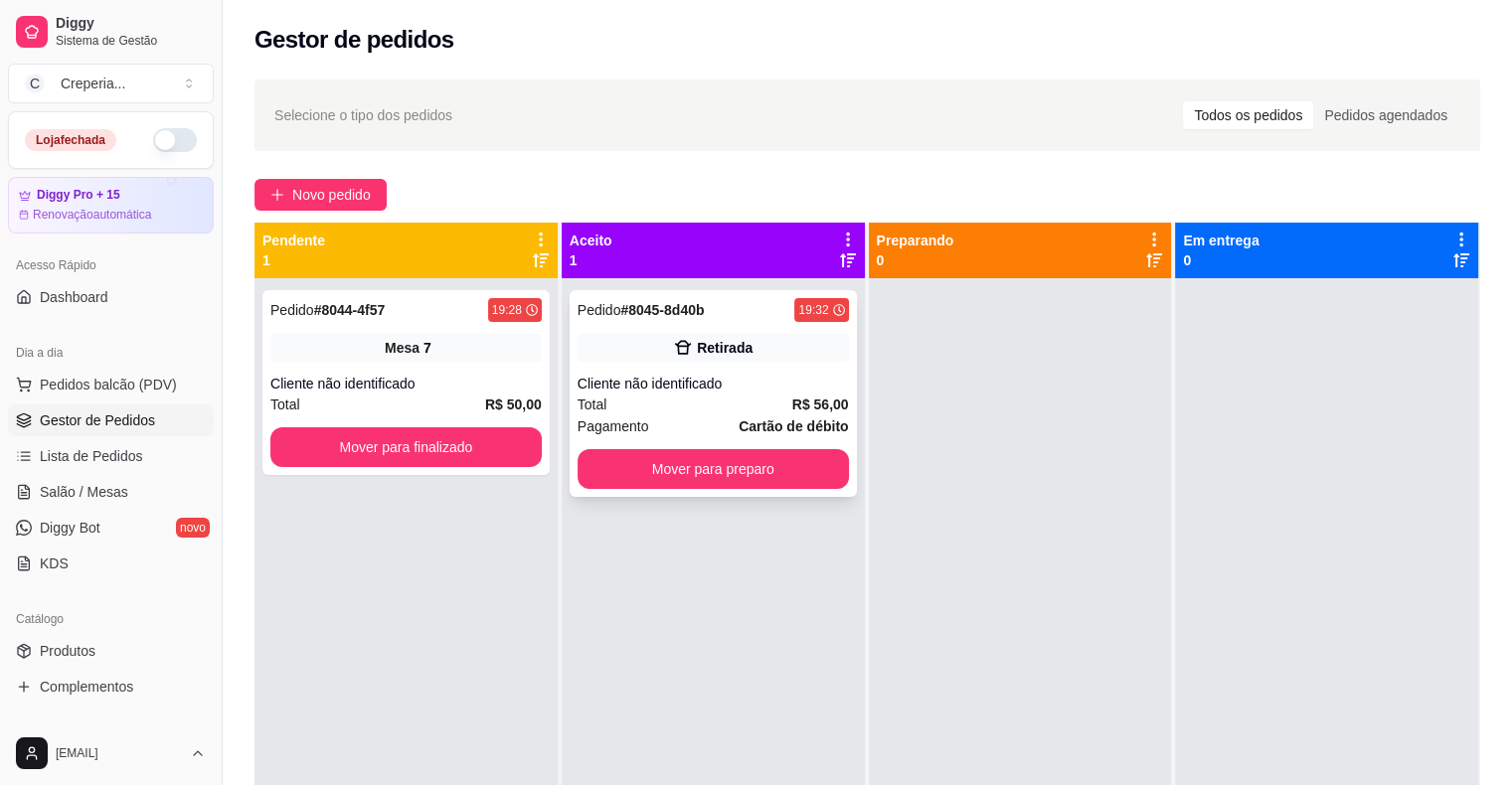 click on "Cliente não identificado" at bounding box center (713, 384) 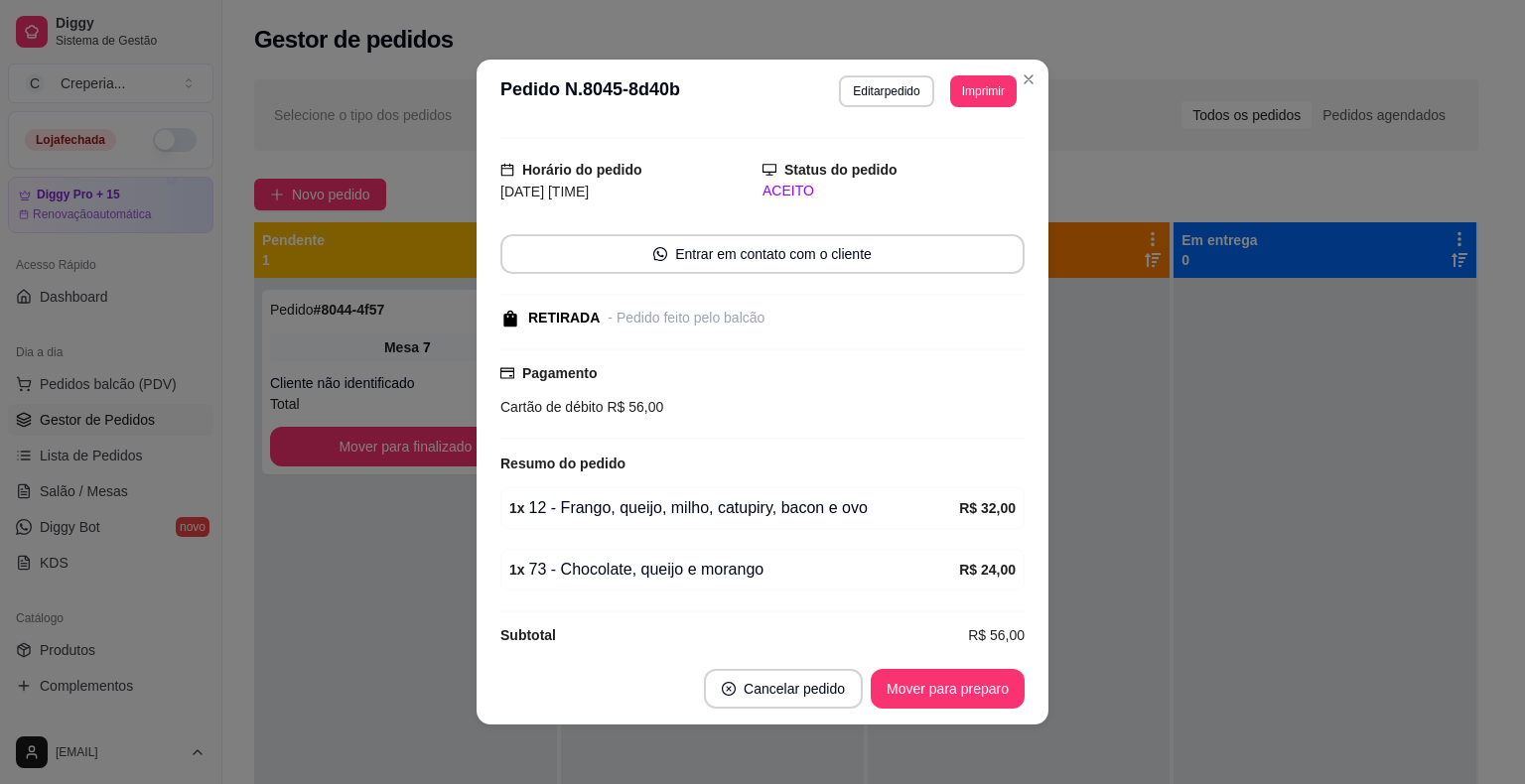 scroll, scrollTop: 57, scrollLeft: 0, axis: vertical 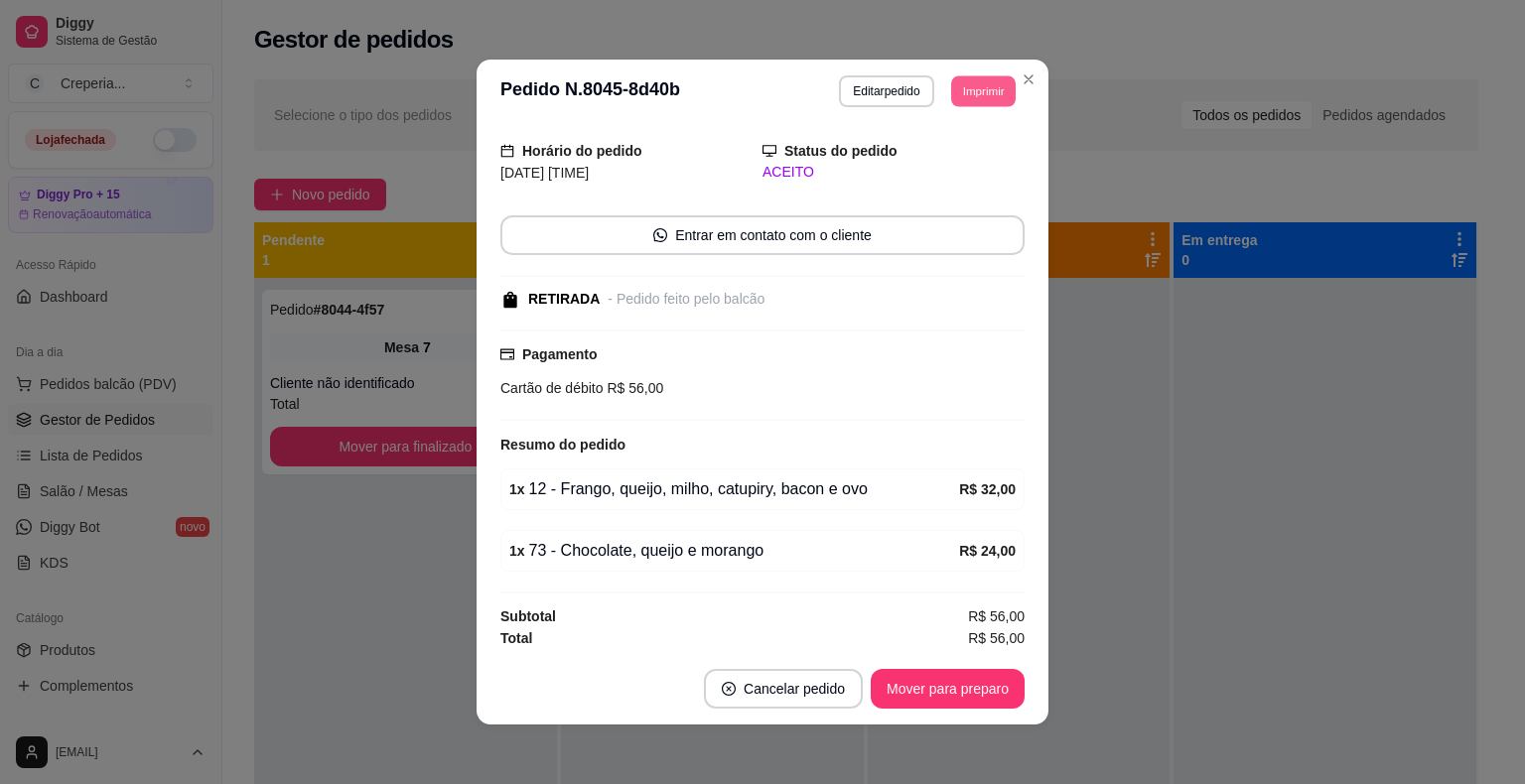 click on "Imprimir" at bounding box center (983, 90) 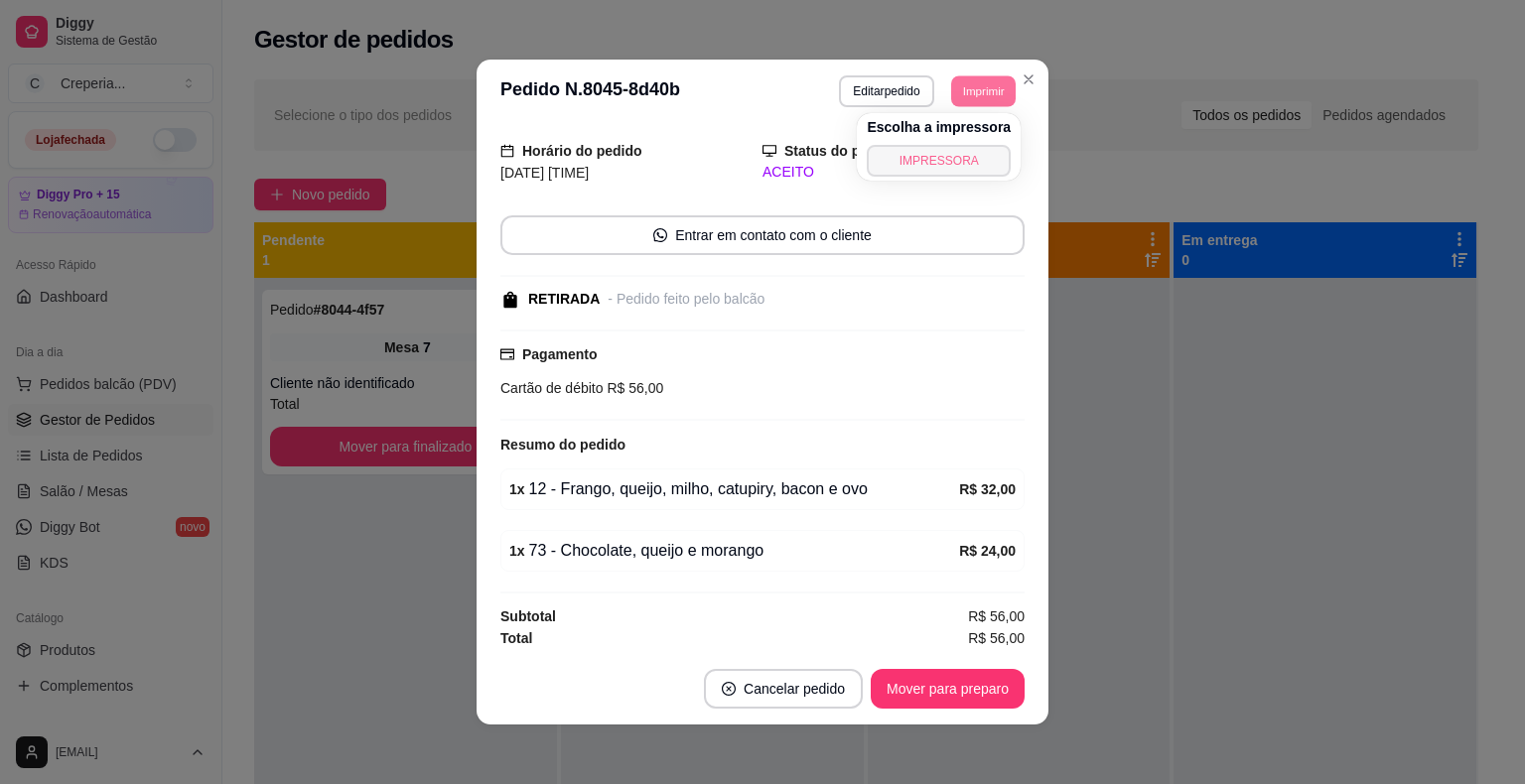 click on "IMPRESSORA" at bounding box center [938, 161] 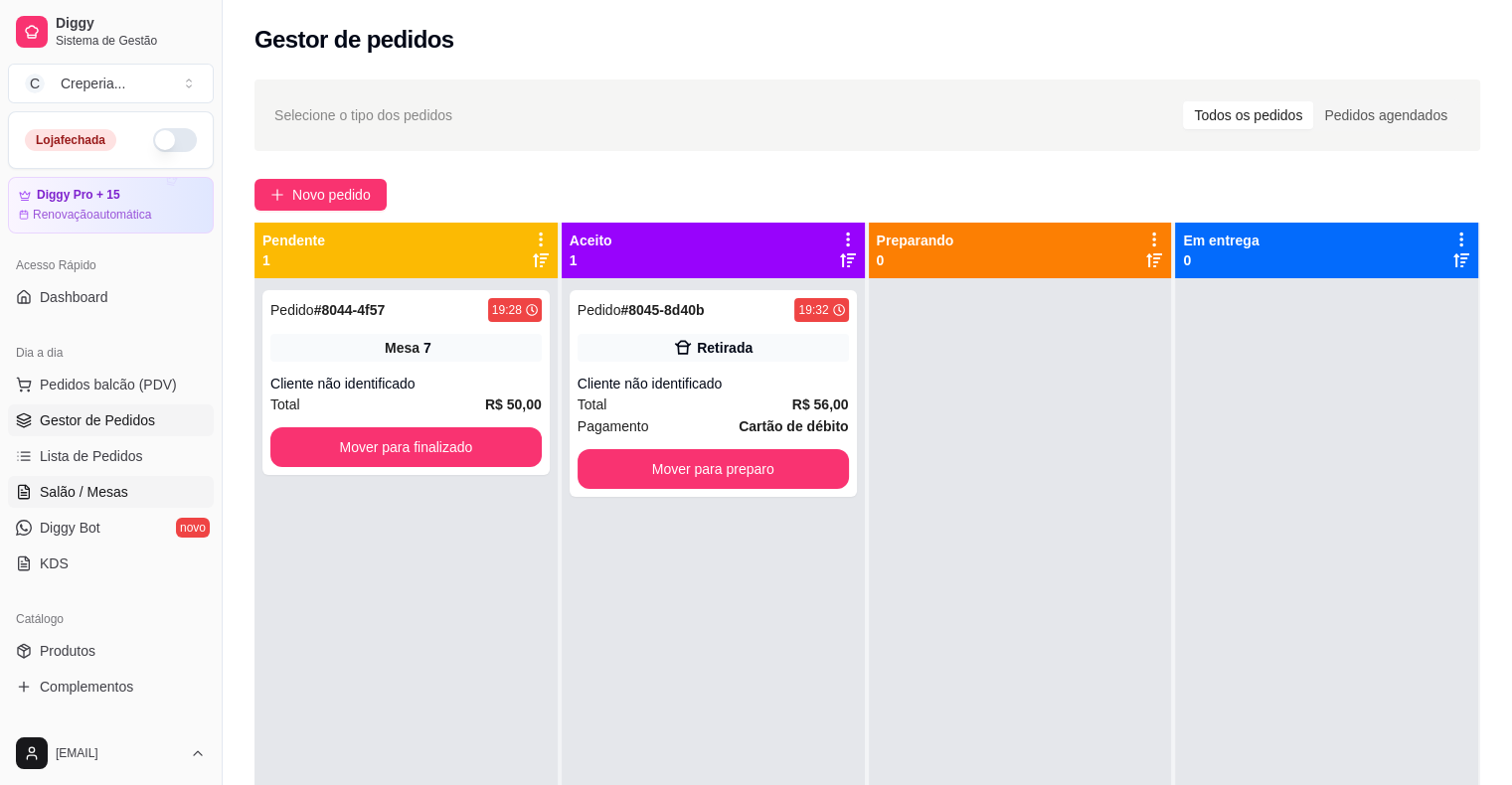 click on "Salão / Mesas" at bounding box center [84, 492] 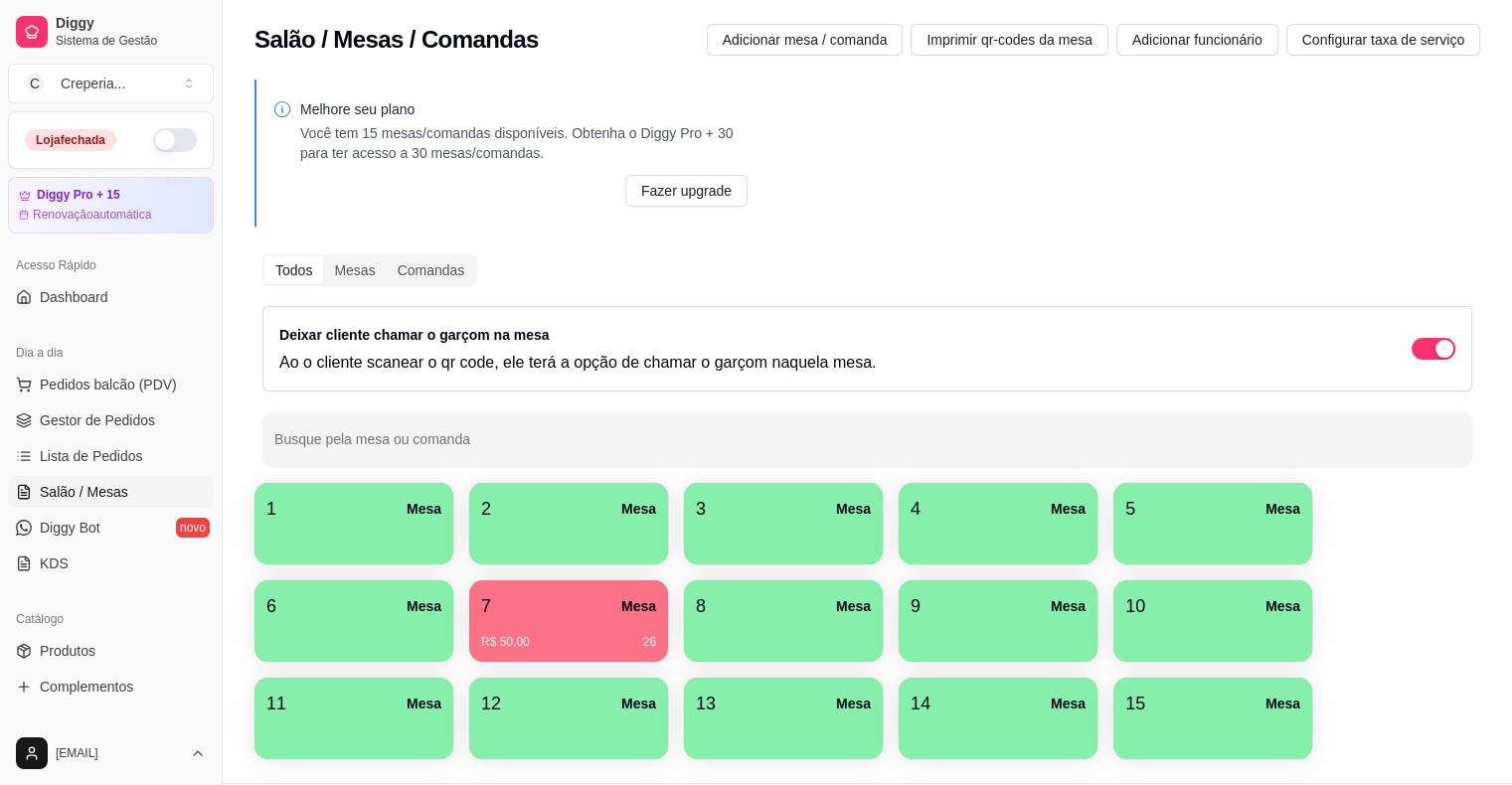 click on "R$ 50,00 26" at bounding box center (569, 642) 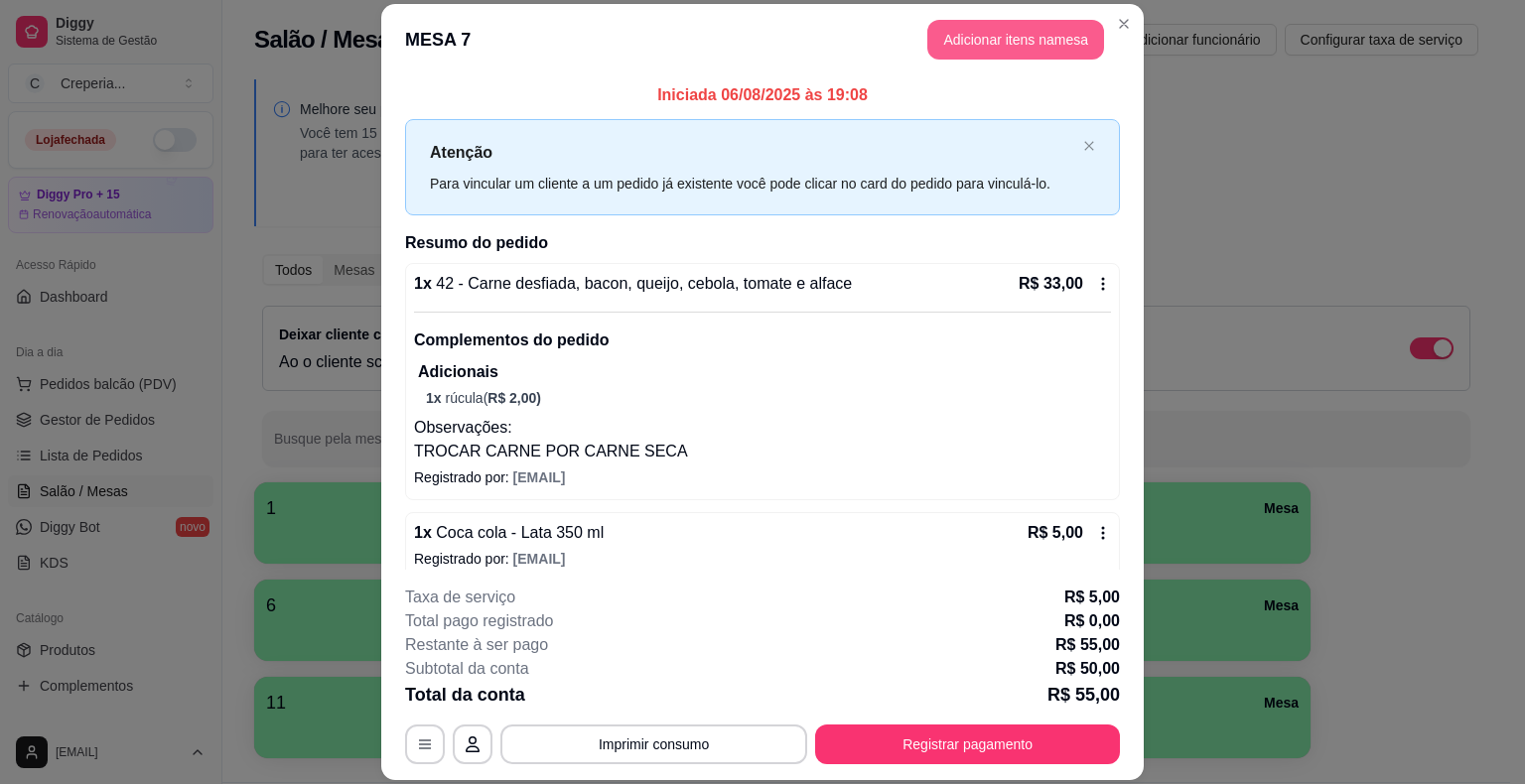 click on "Adicionar itens na  mesa" at bounding box center (1016, 40) 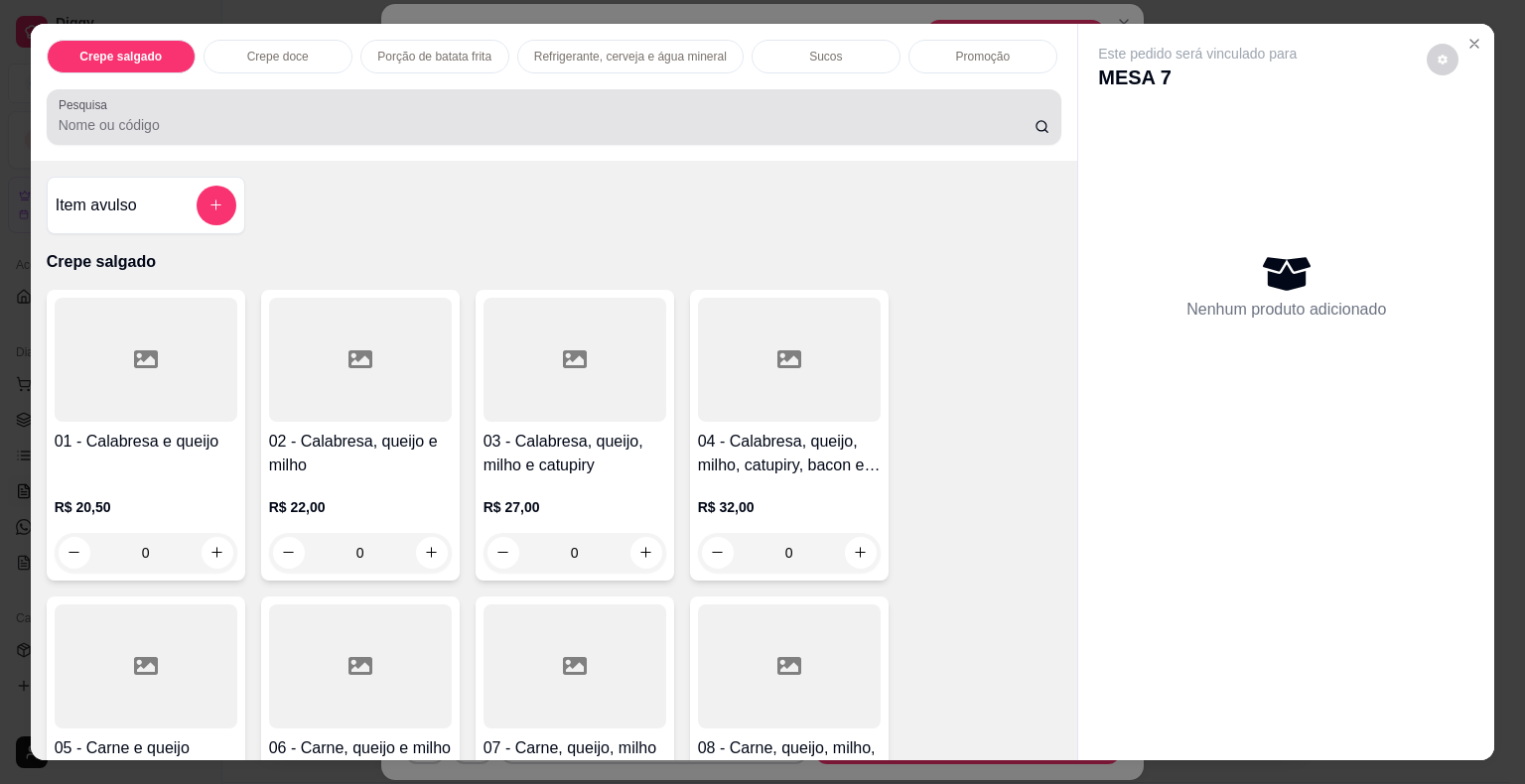 click at bounding box center (554, 117) 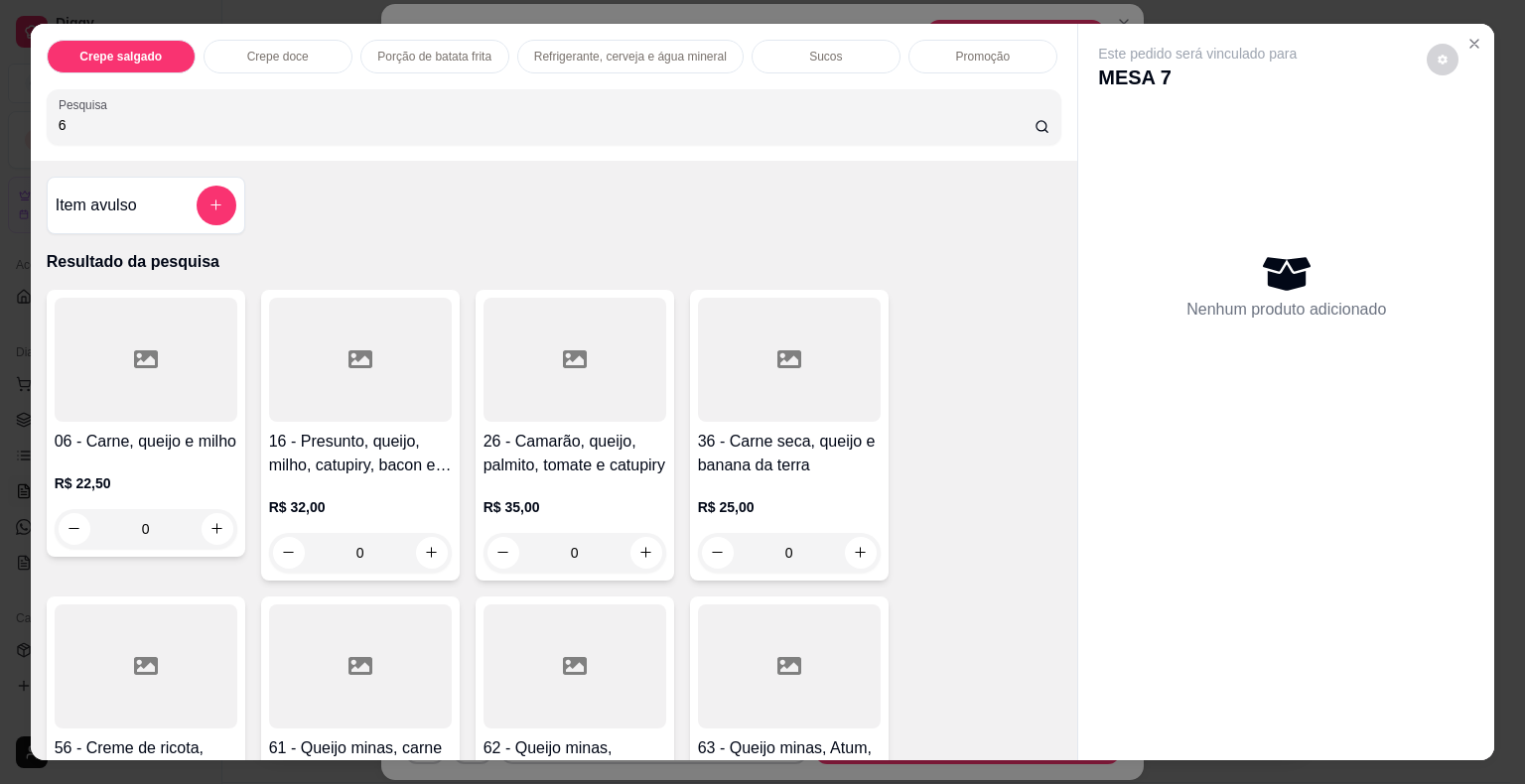 type on "6" 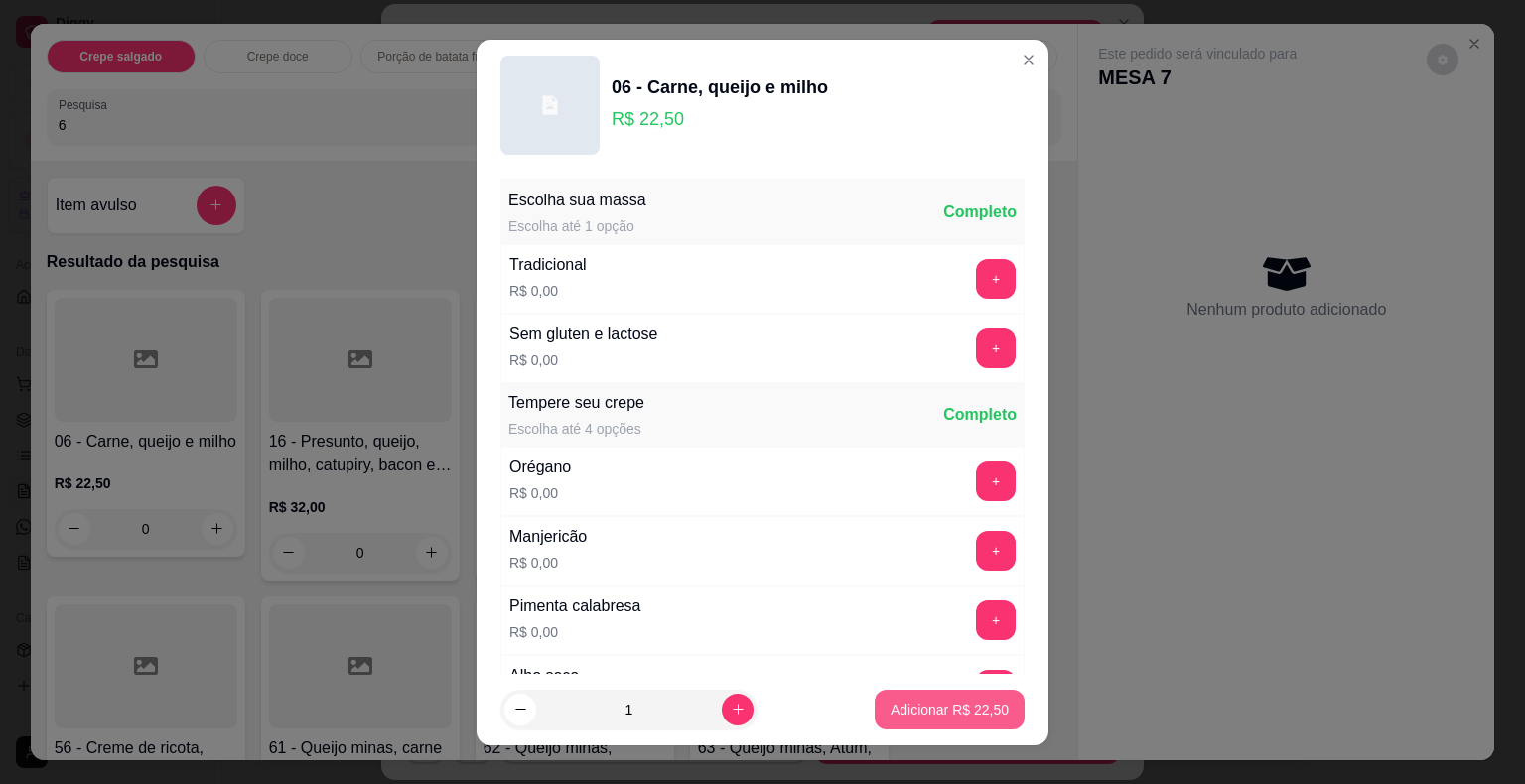 click on "Adicionar   R$ 22,50" at bounding box center [949, 710] 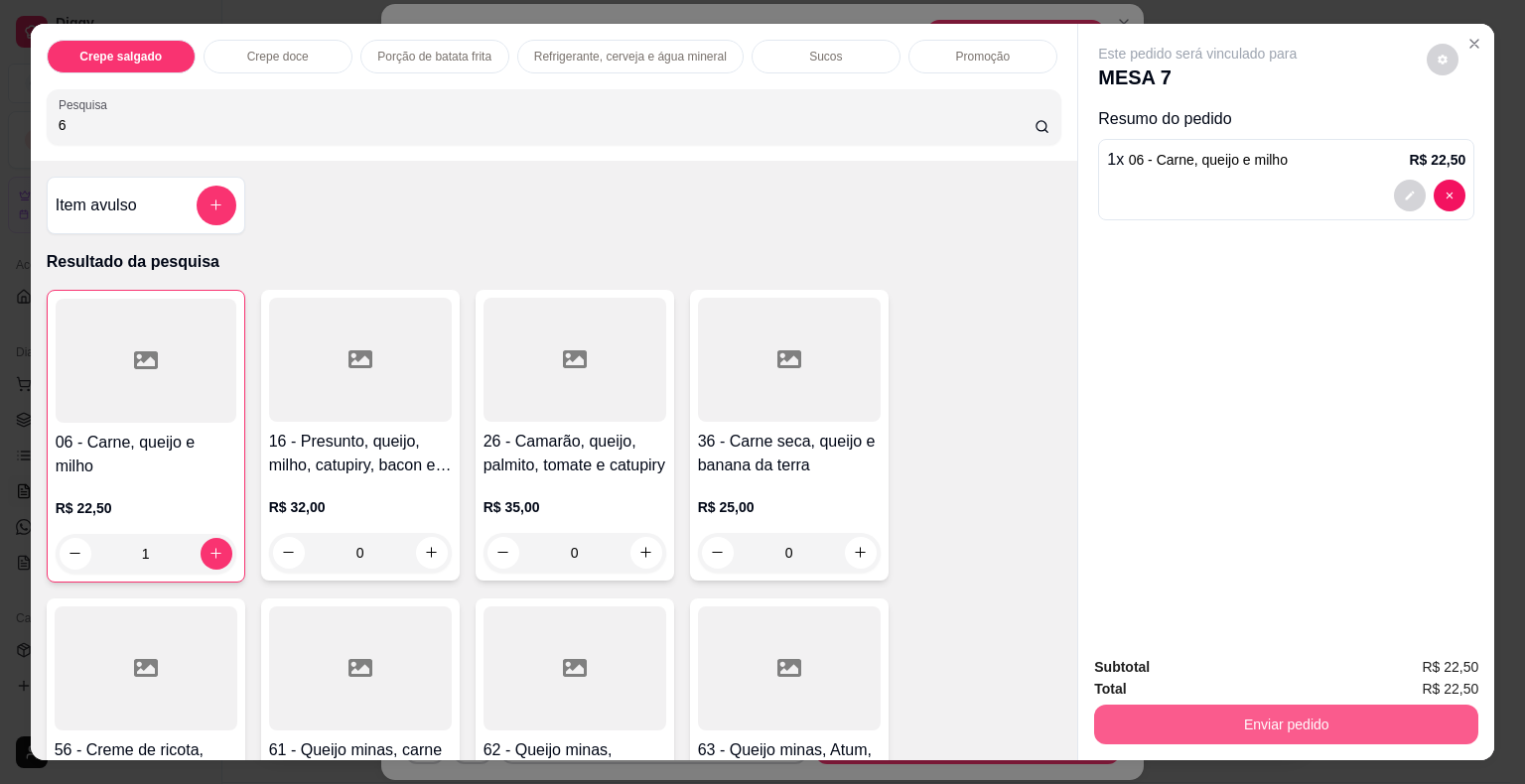 click on "Enviar pedido" at bounding box center [1286, 724] 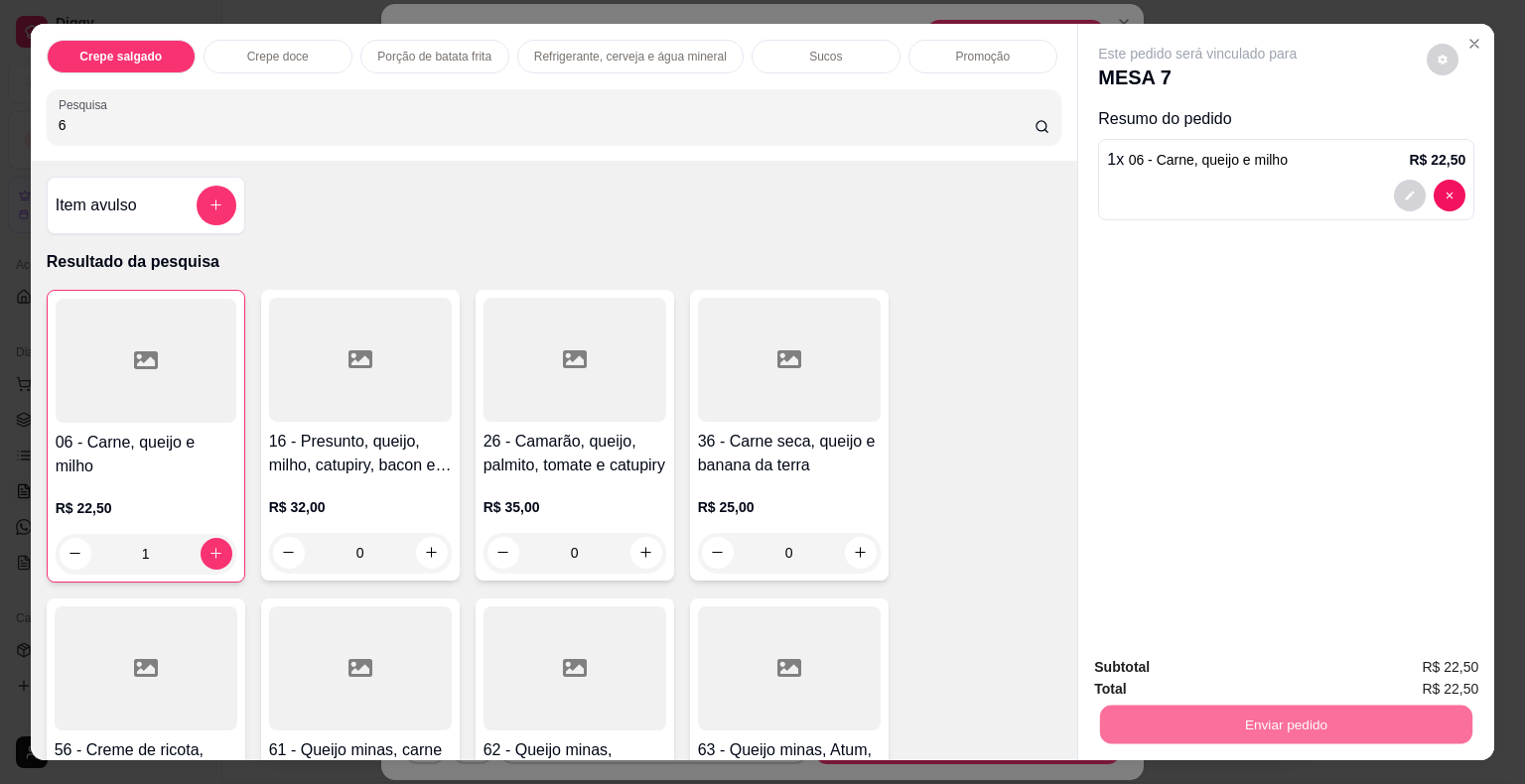 click on "Não registrar e enviar pedido" at bounding box center [1220, 669] 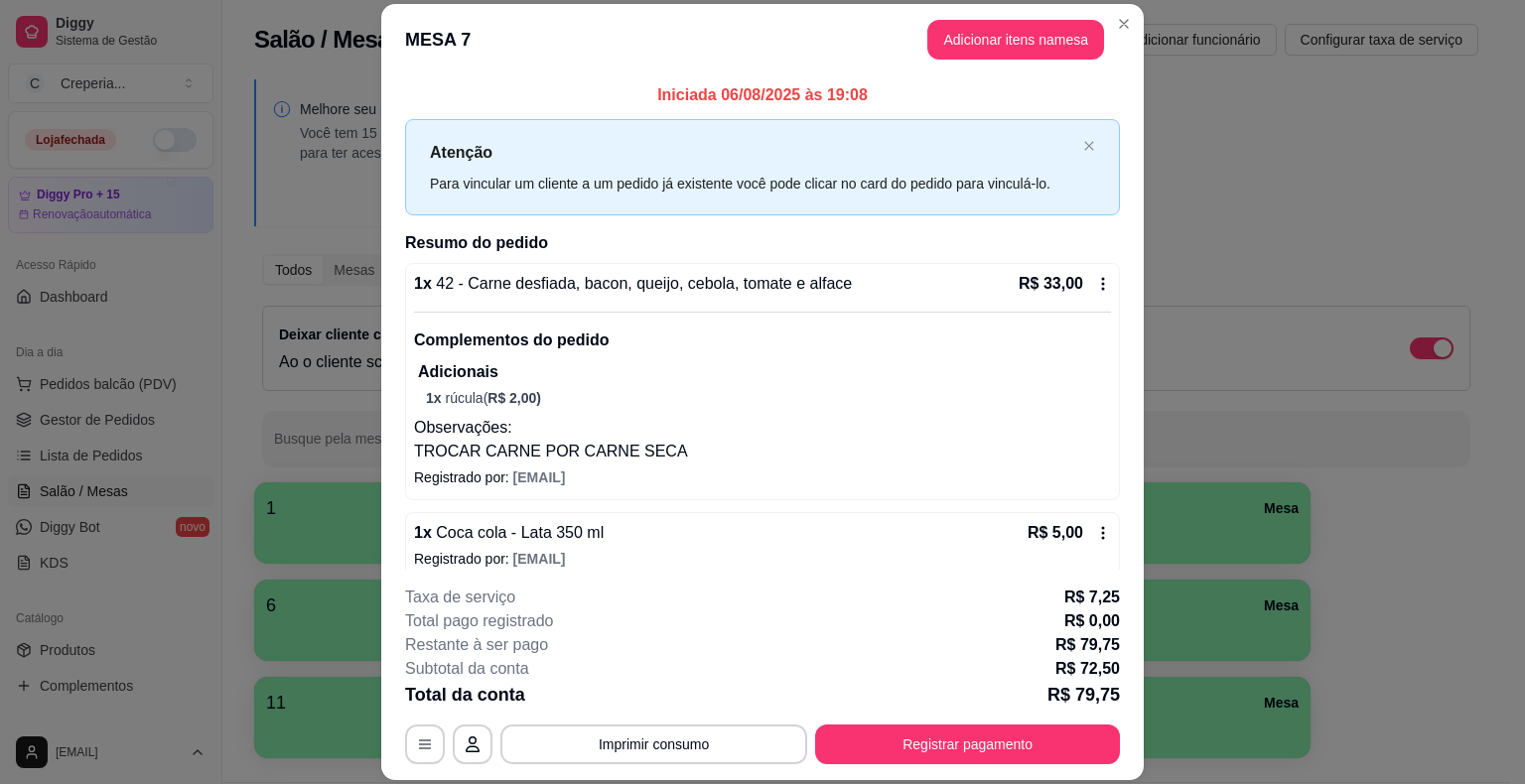 scroll, scrollTop: 180, scrollLeft: 0, axis: vertical 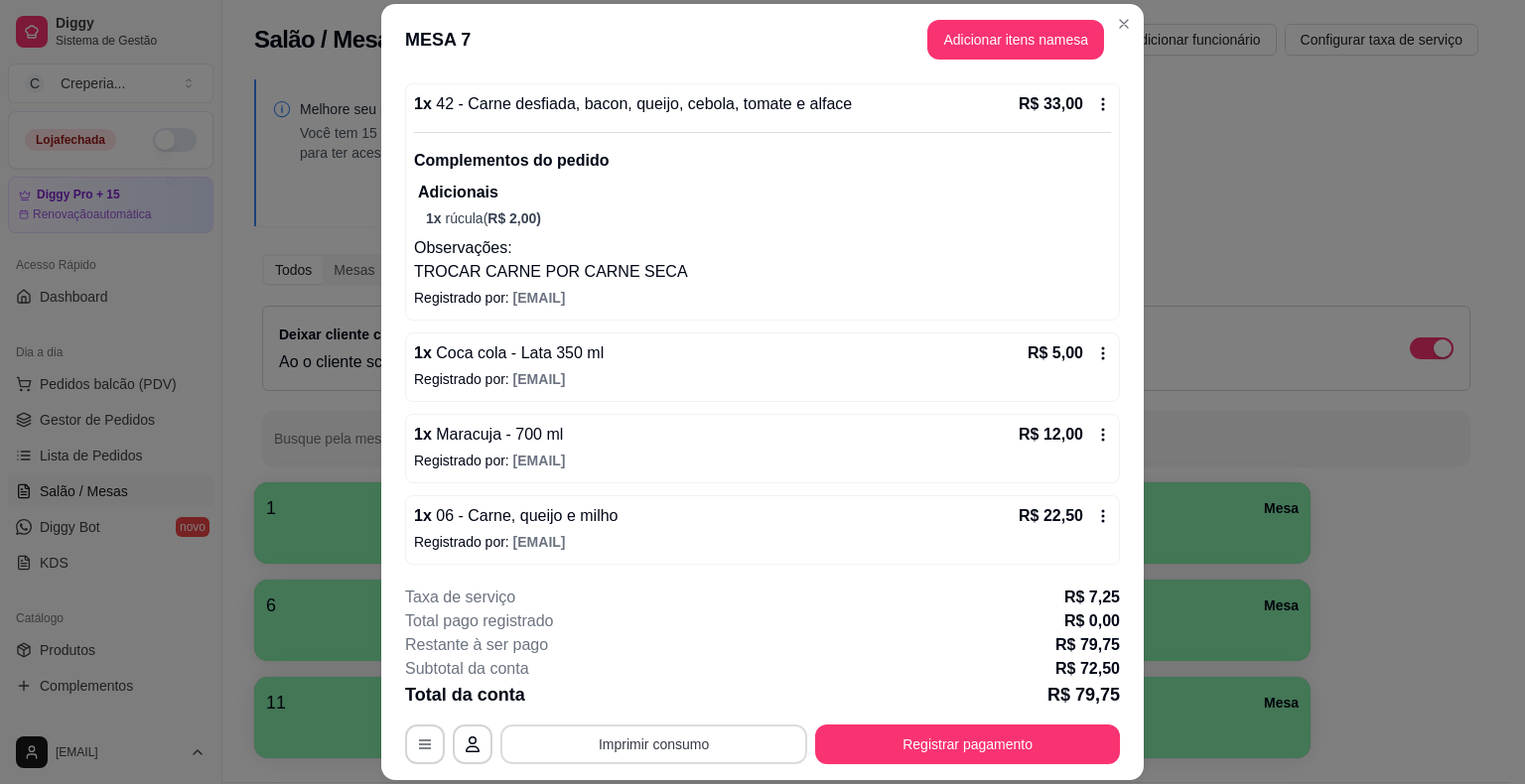 click on "Imprimir consumo" at bounding box center [653, 744] 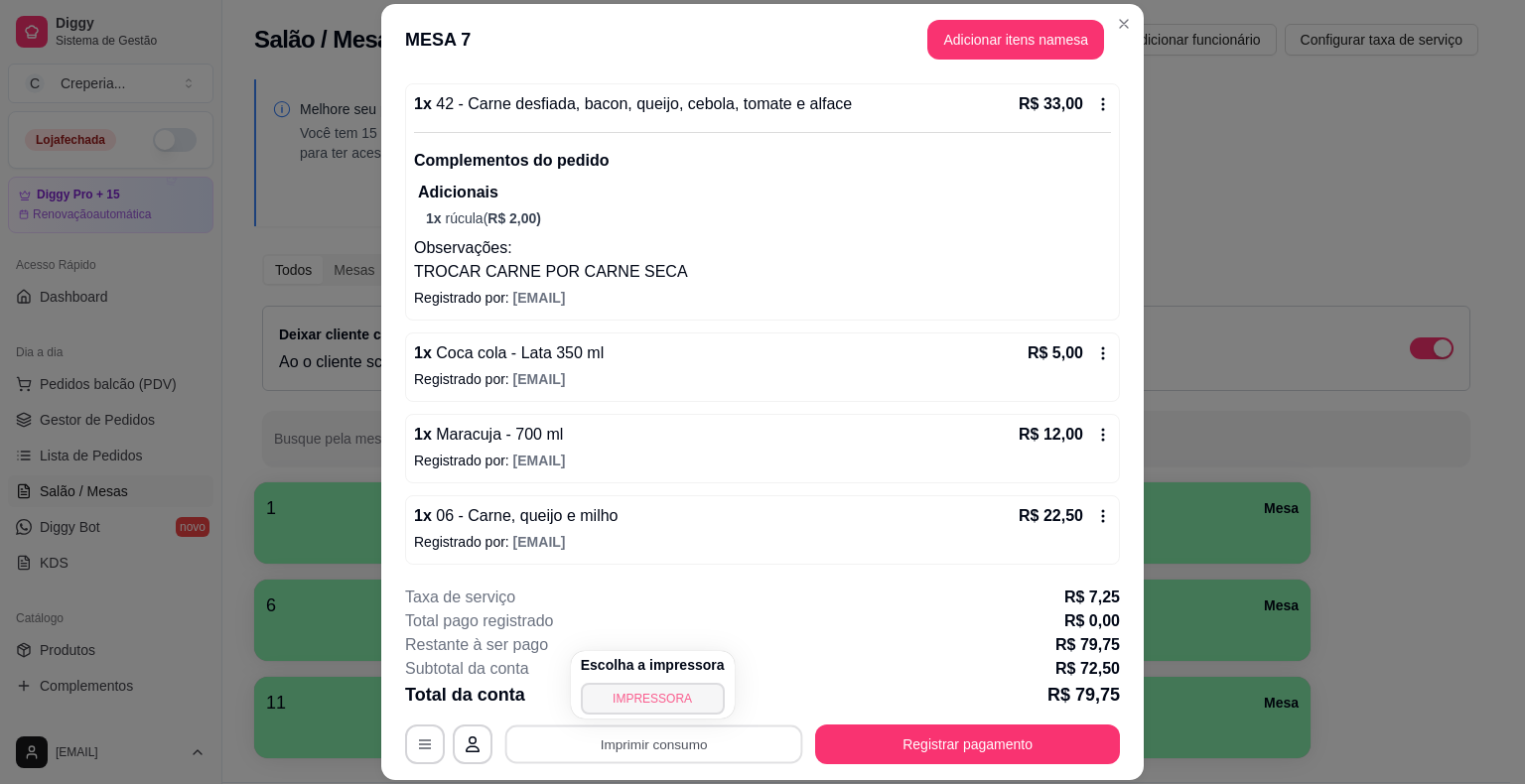 click on "IMPRESSORA" at bounding box center (652, 699) 